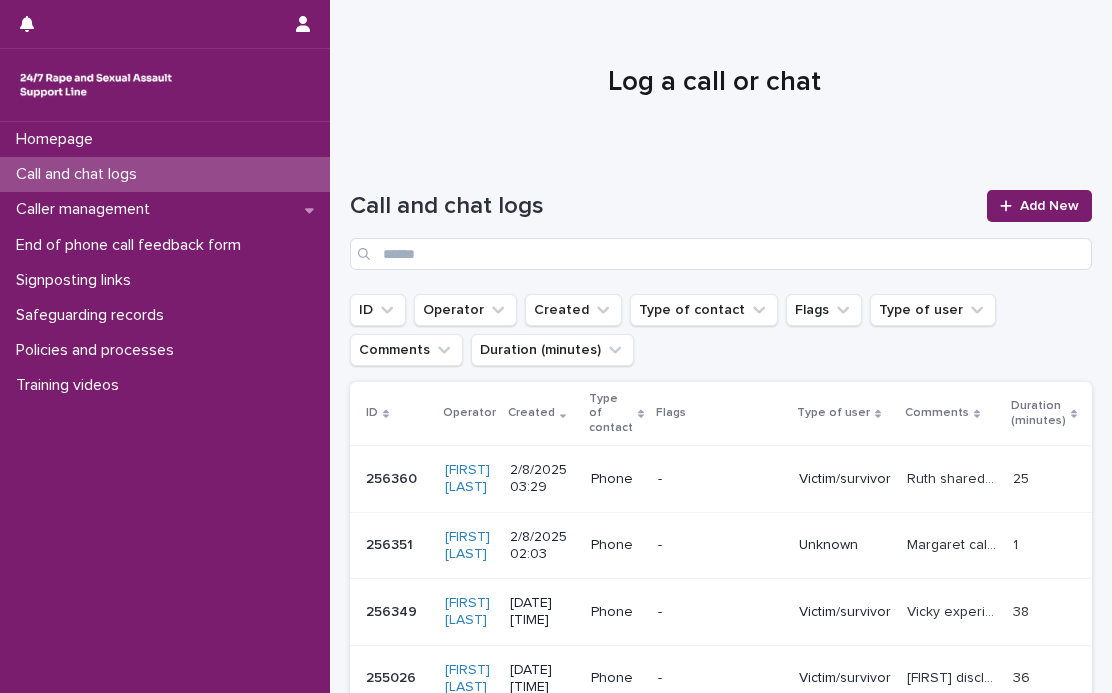scroll, scrollTop: 0, scrollLeft: 0, axis: both 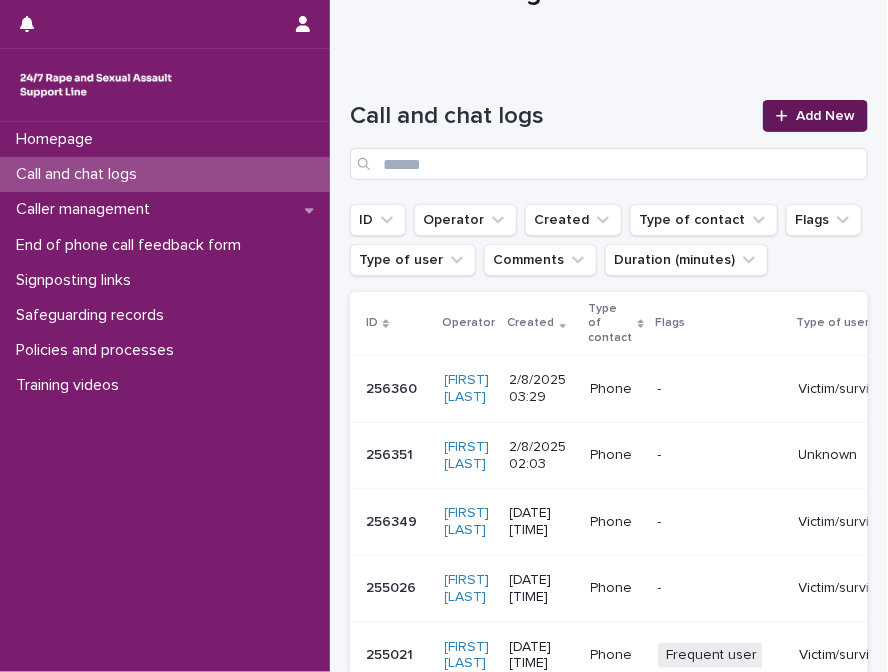 click 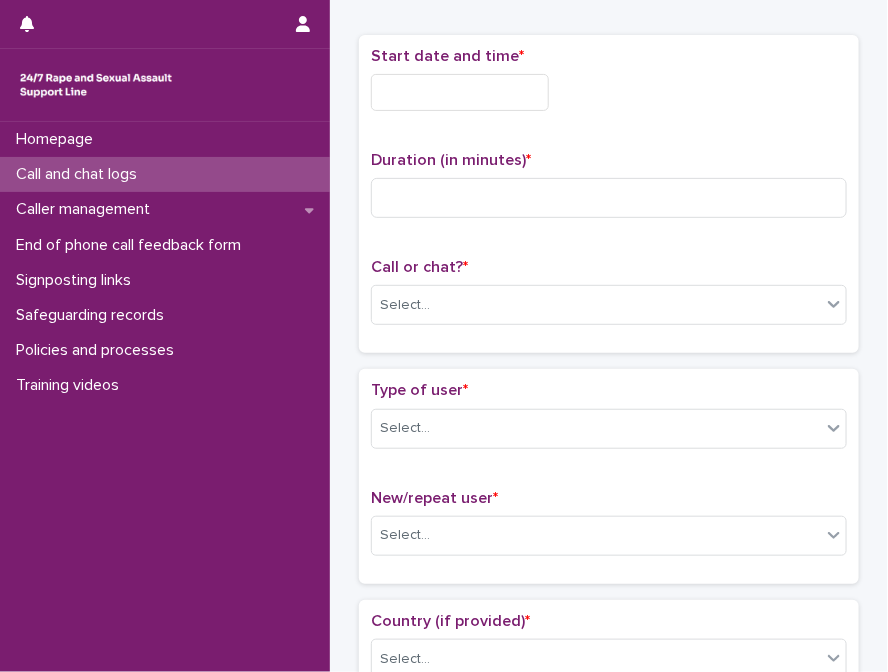 scroll, scrollTop: 102, scrollLeft: 0, axis: vertical 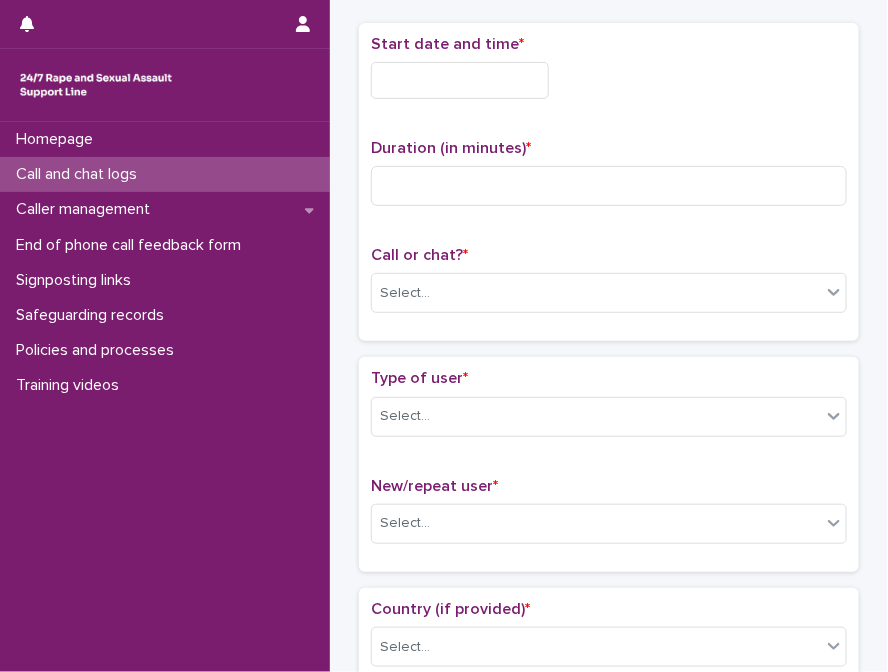 click at bounding box center (460, 80) 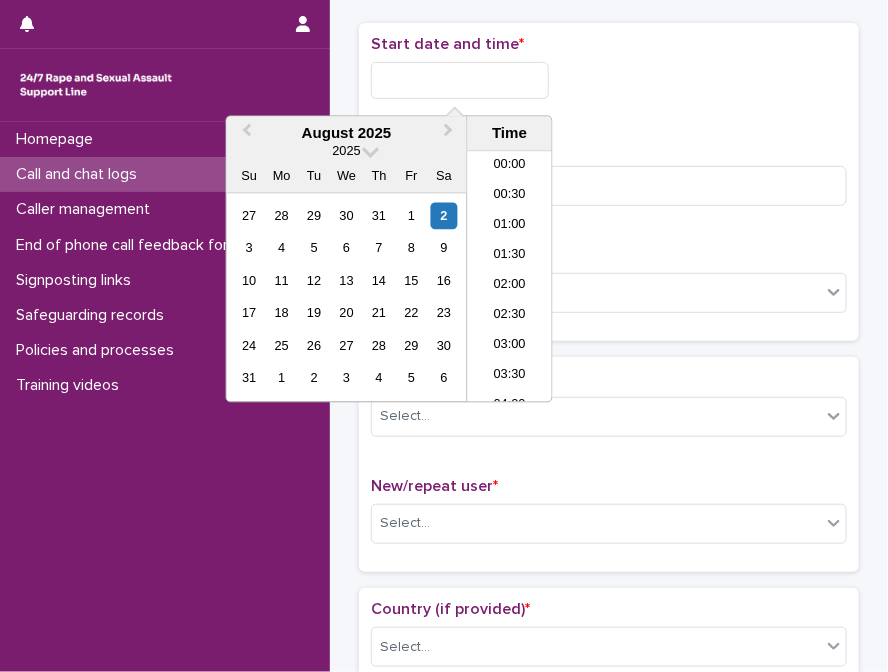 scroll, scrollTop: 129, scrollLeft: 0, axis: vertical 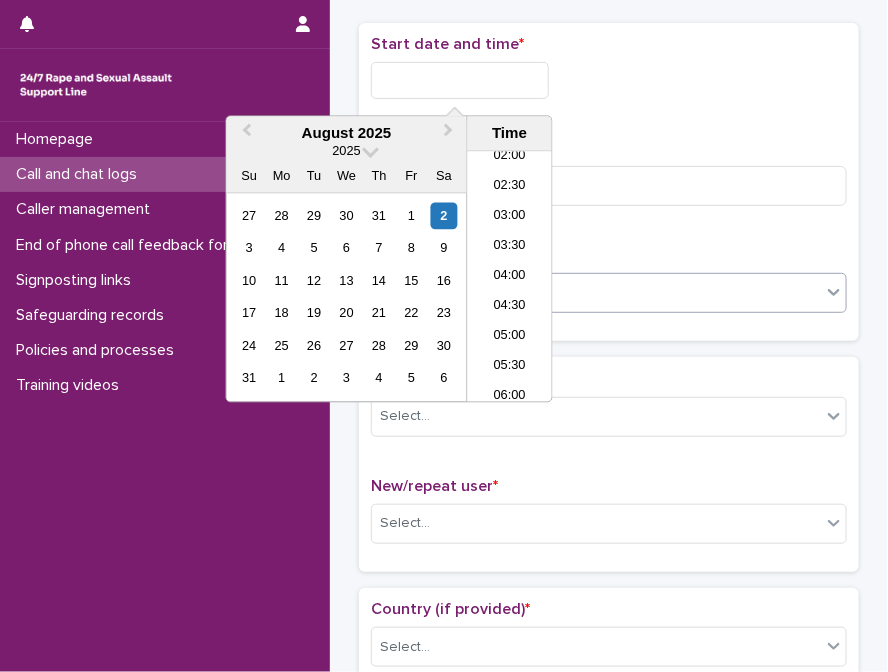 click on "04:00" at bounding box center [510, 278] 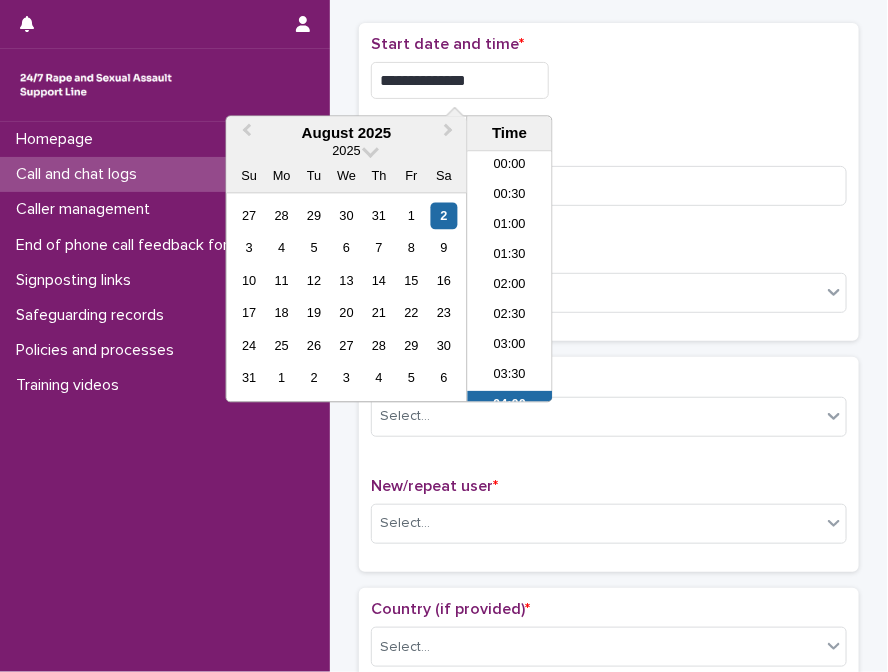 drag, startPoint x: 465, startPoint y: 84, endPoint x: 475, endPoint y: 87, distance: 10.440307 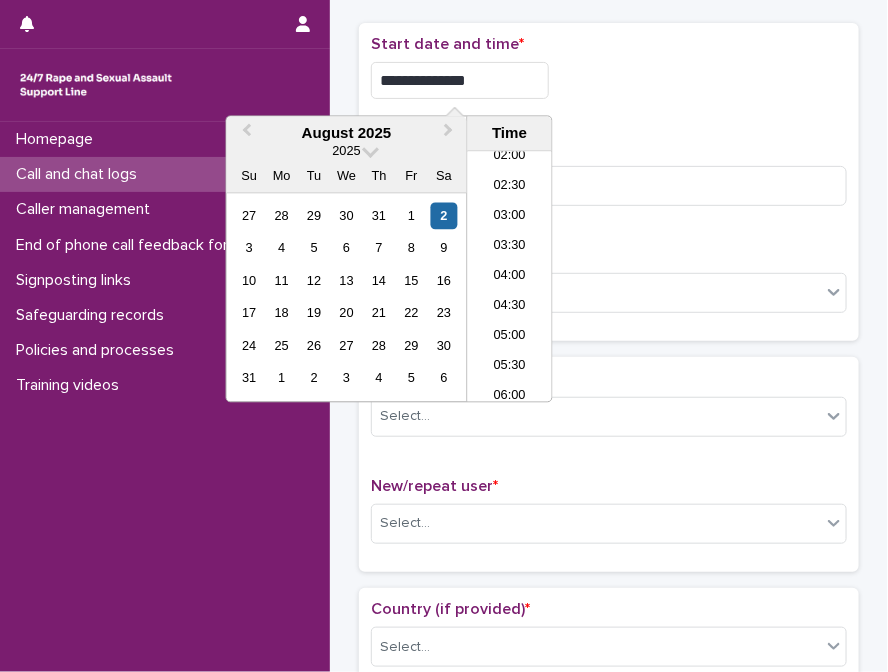 type on "**********" 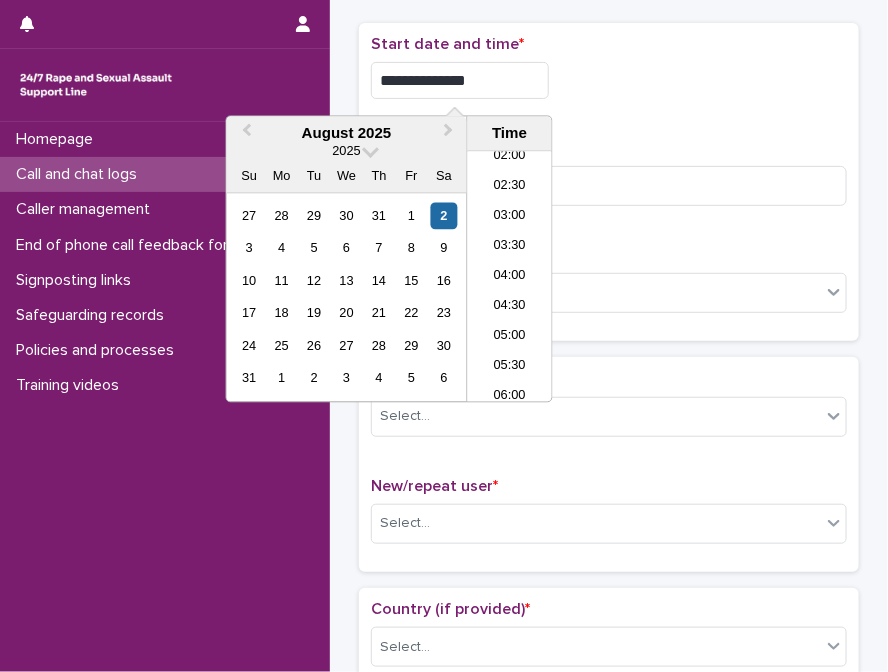 click on "Duration (in minutes) *" at bounding box center [609, 148] 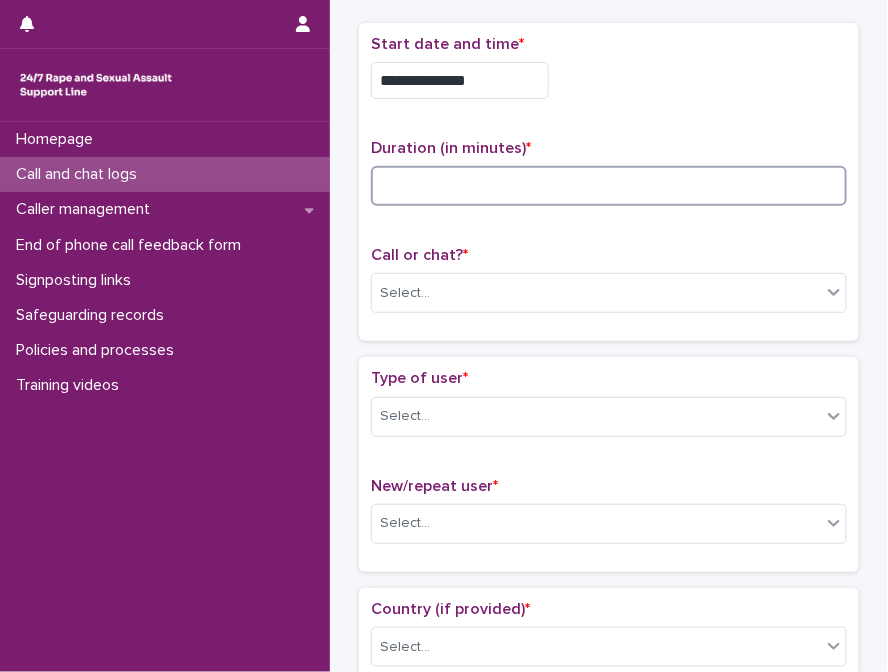click at bounding box center [609, 186] 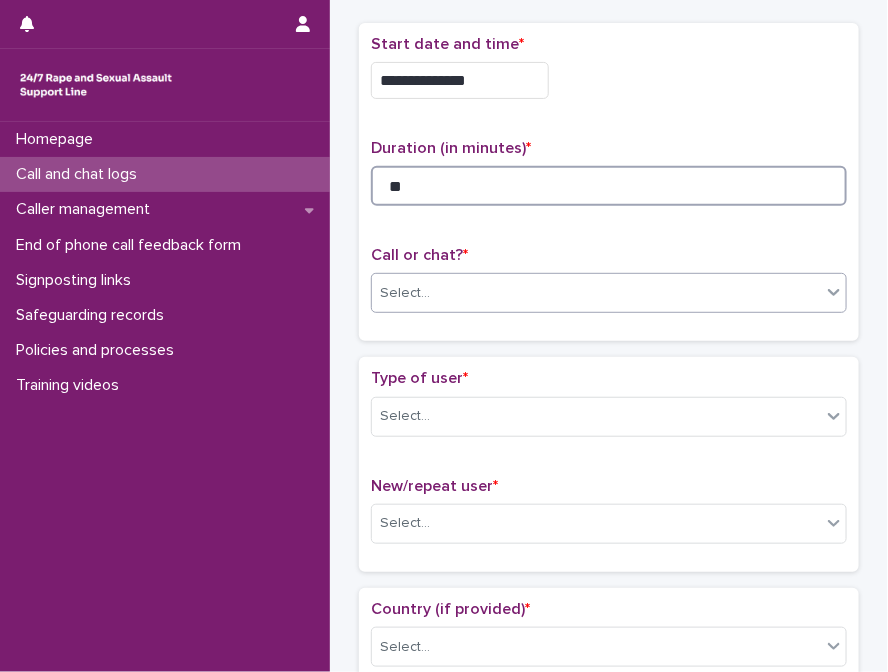 type on "**" 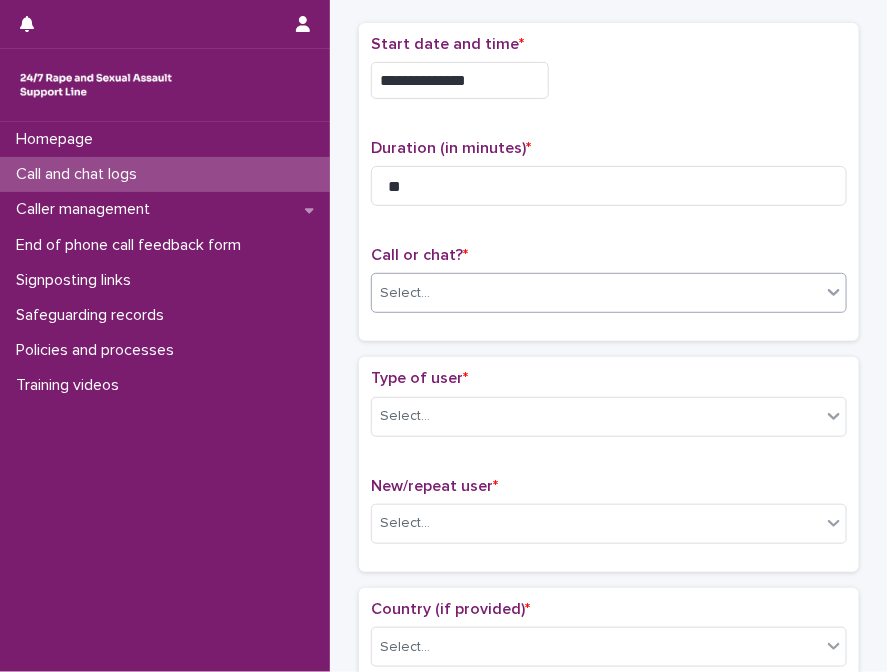 click on "Select..." at bounding box center (596, 293) 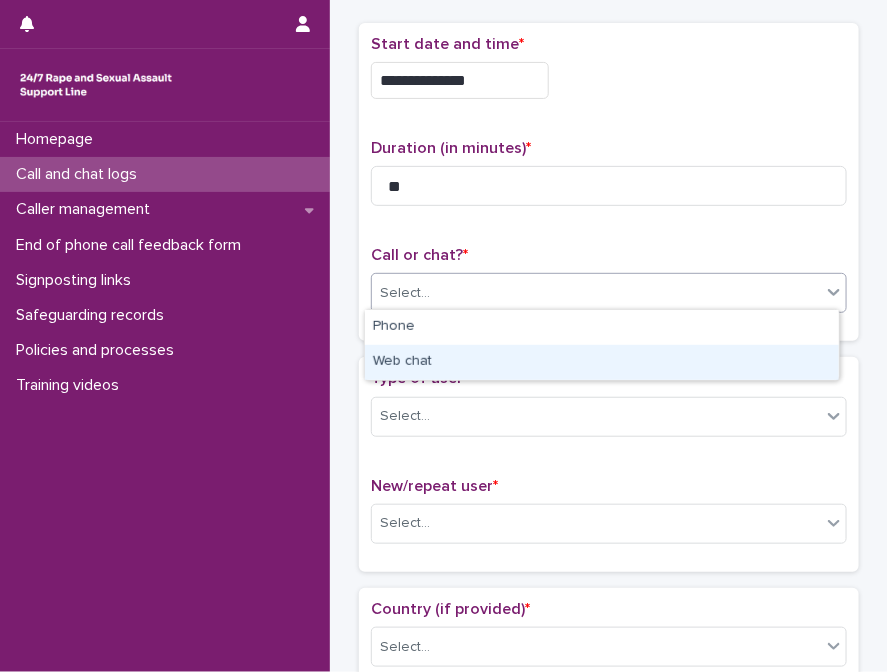 click on "Web chat" at bounding box center [602, 362] 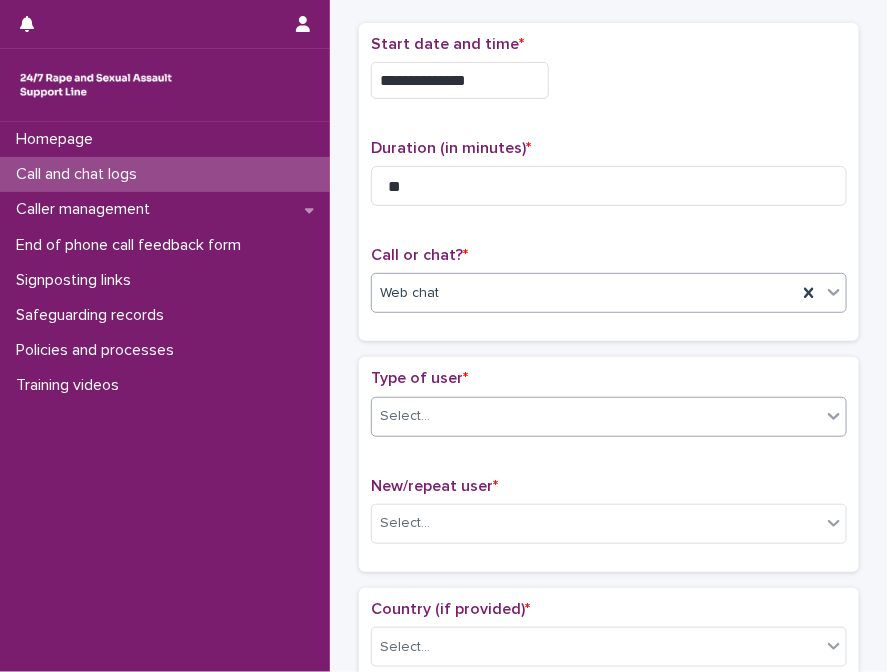 click at bounding box center (433, 415) 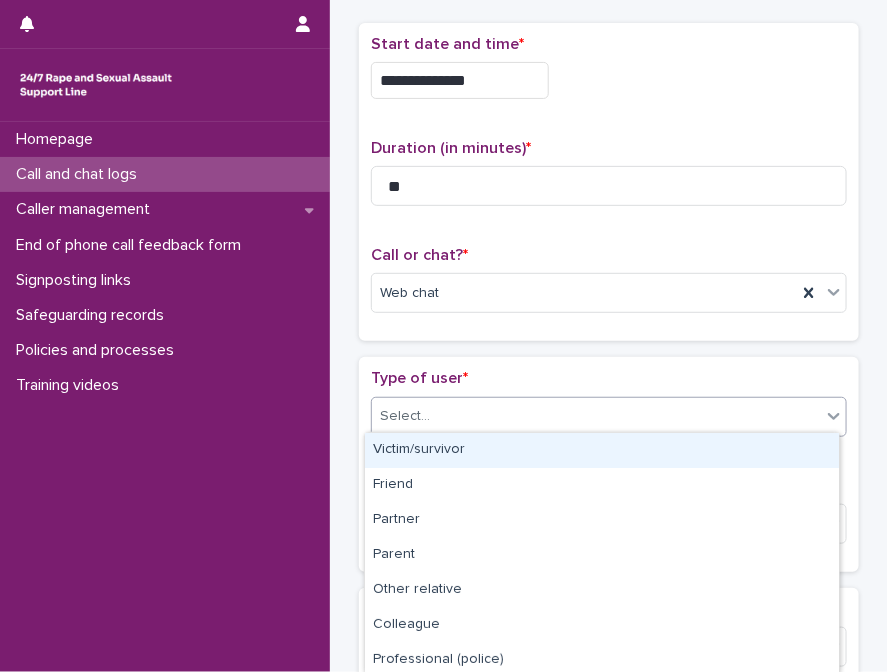 click on "Victim/survivor" at bounding box center [602, 450] 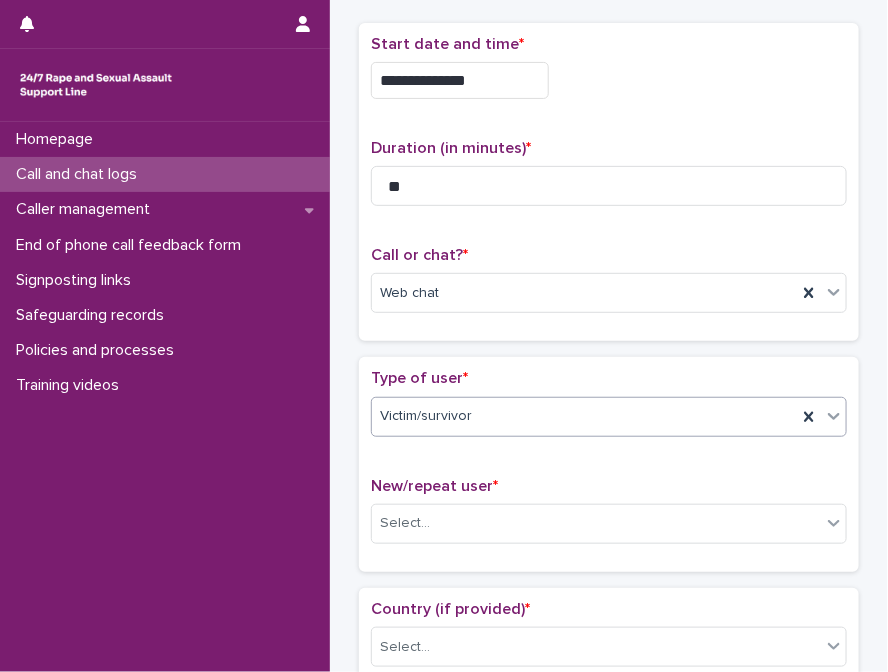 click on "Type of user *" at bounding box center (419, 378) 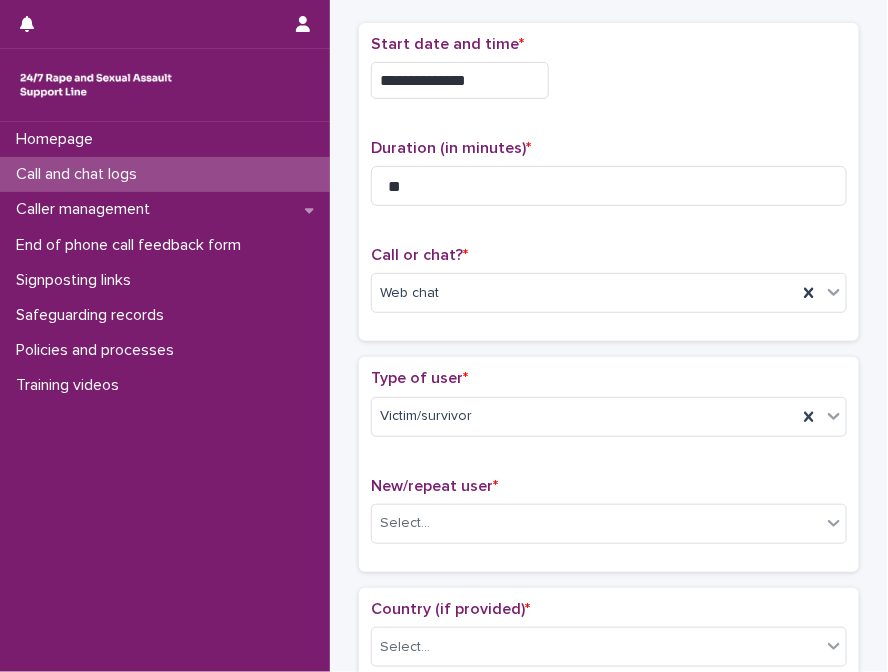 scroll, scrollTop: 375, scrollLeft: 0, axis: vertical 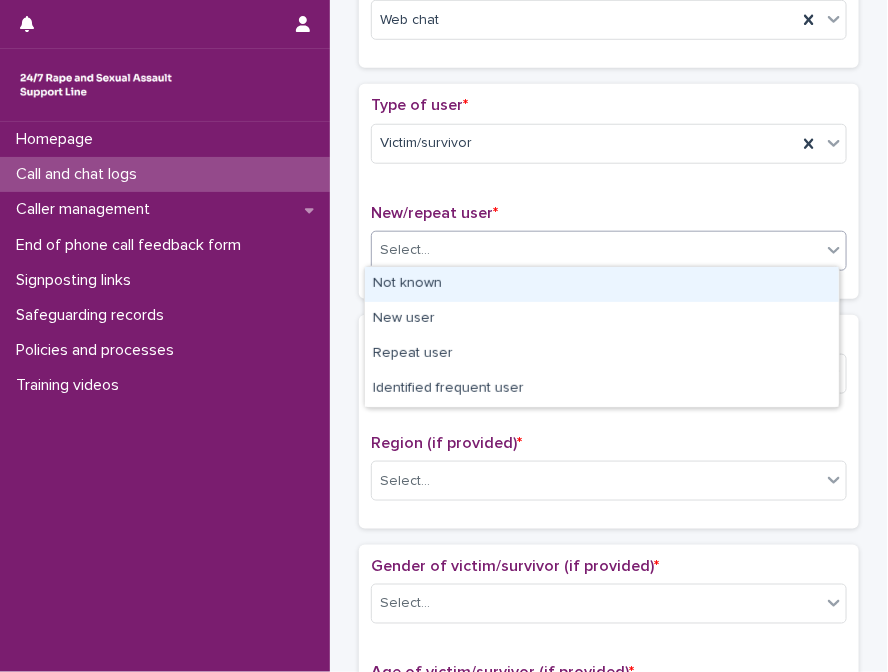 click on "Select..." at bounding box center [596, 250] 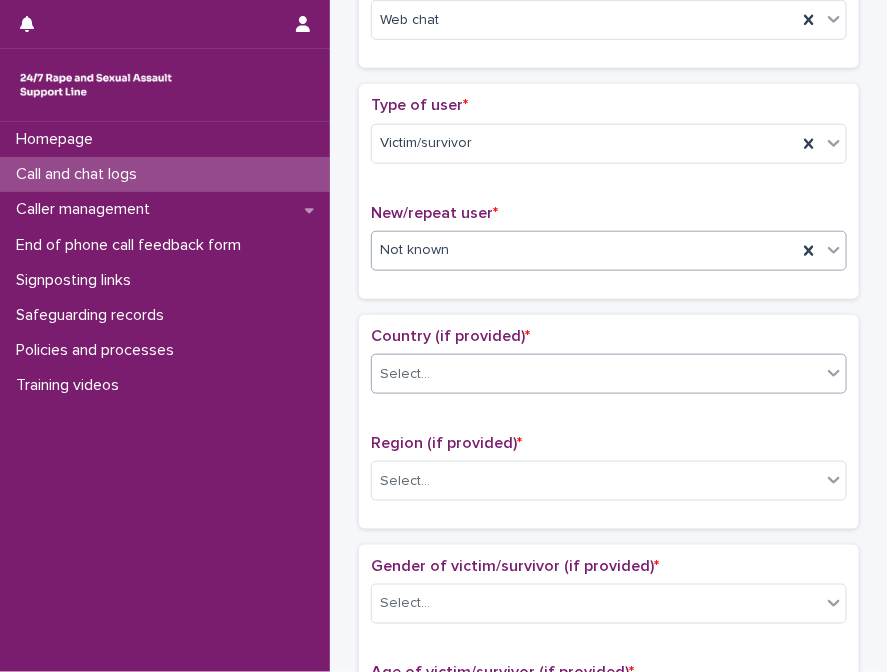 click on "Select..." at bounding box center [596, 374] 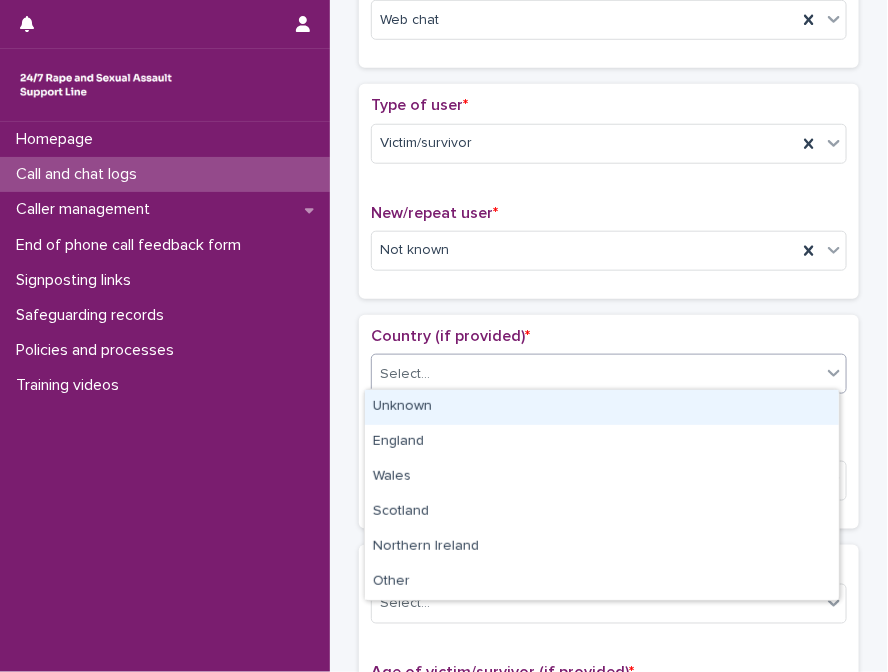 click on "Unknown" at bounding box center [602, 407] 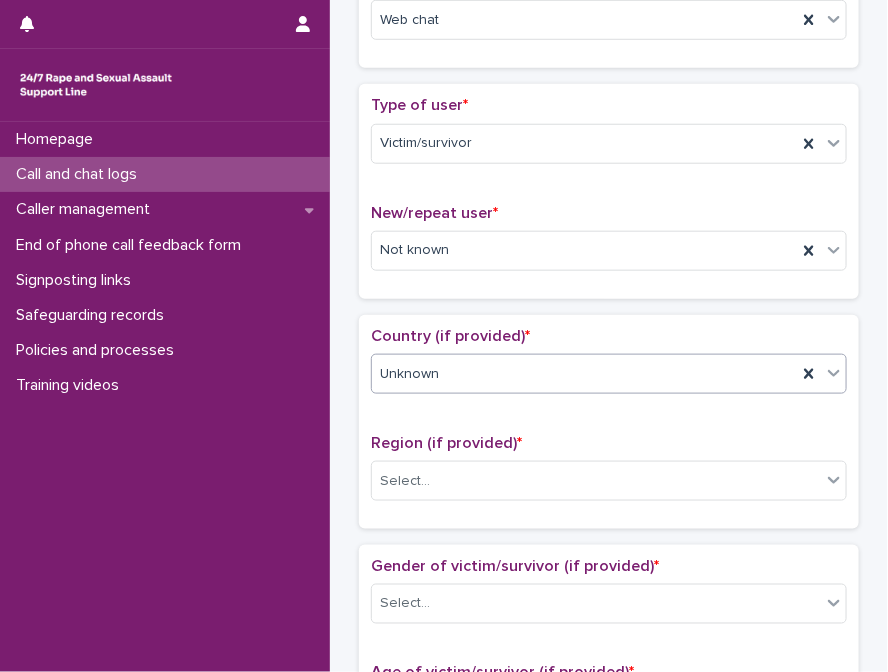 click on "Region (if provided) *" at bounding box center (446, 443) 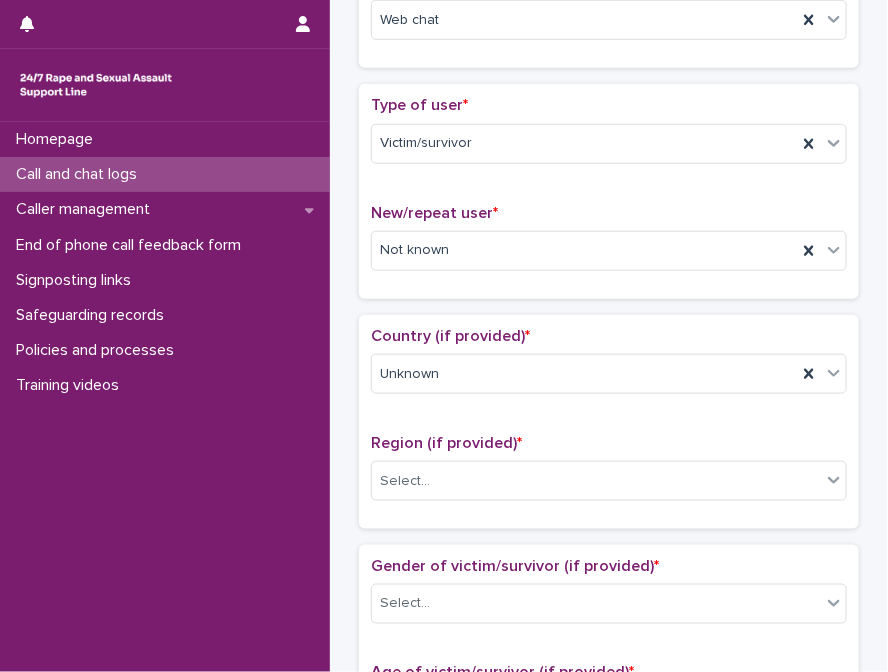 scroll, scrollTop: 738, scrollLeft: 0, axis: vertical 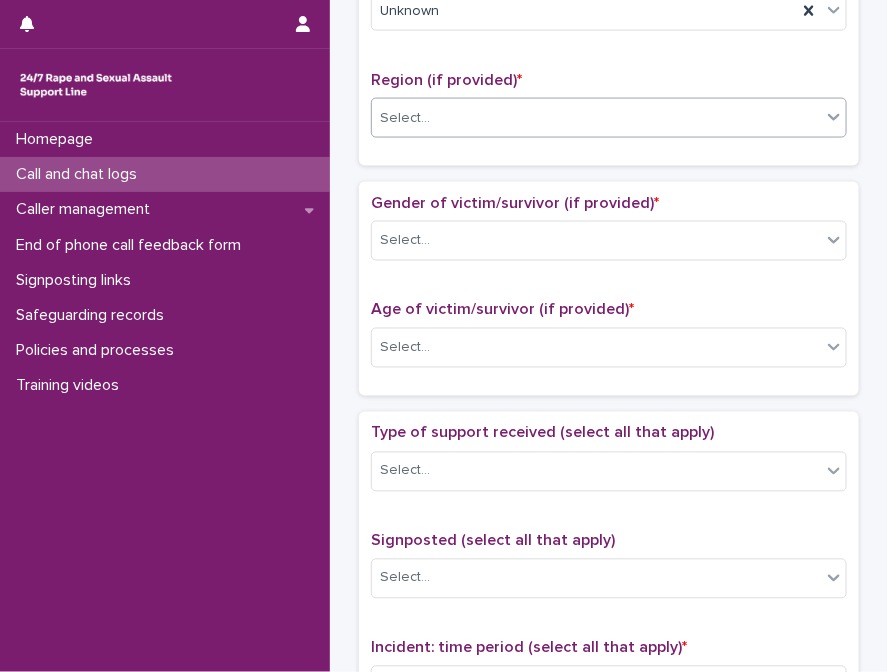 click on "Select..." at bounding box center [609, 118] 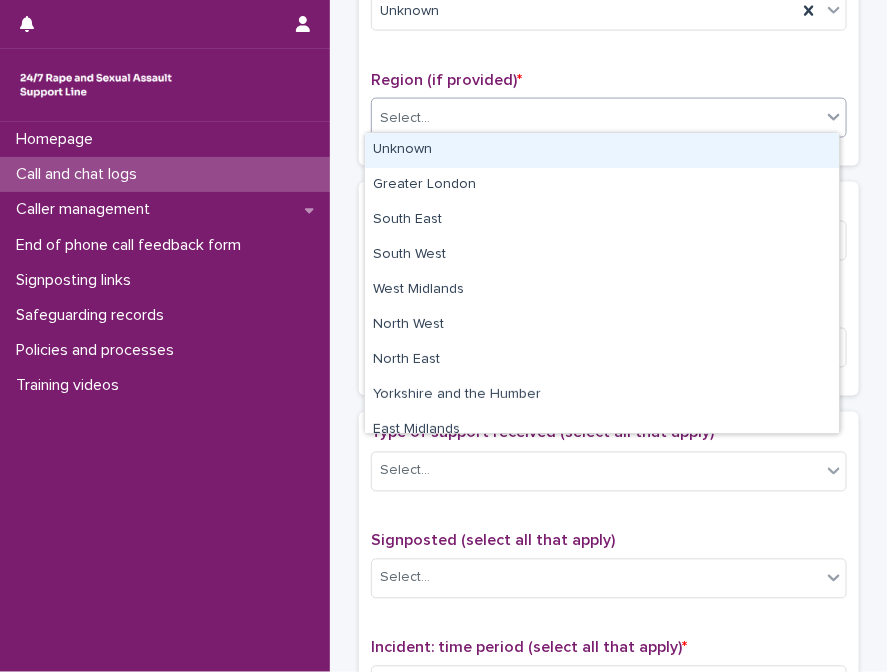 click on "Unknown" at bounding box center (602, 150) 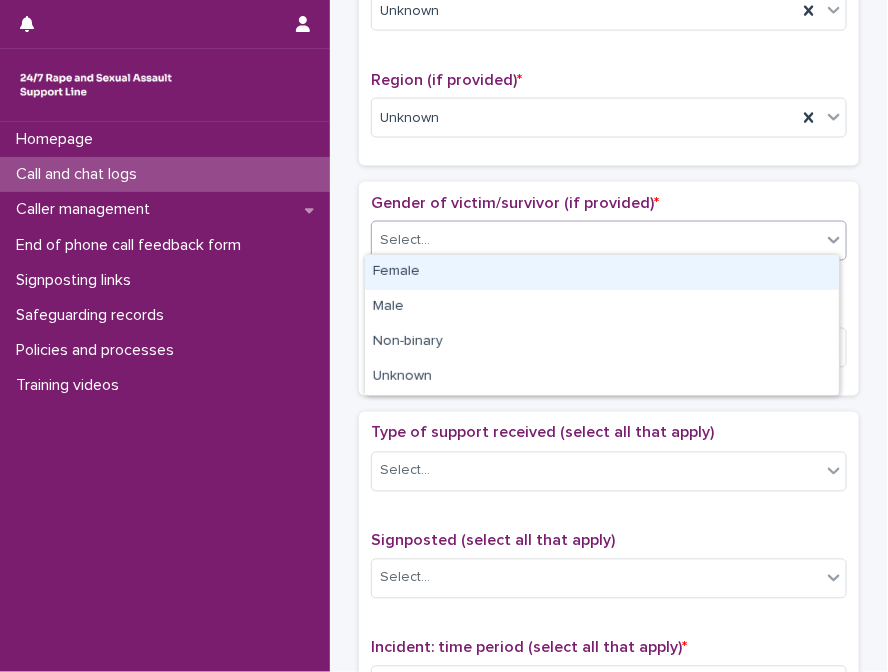 click on "Select..." at bounding box center [596, 241] 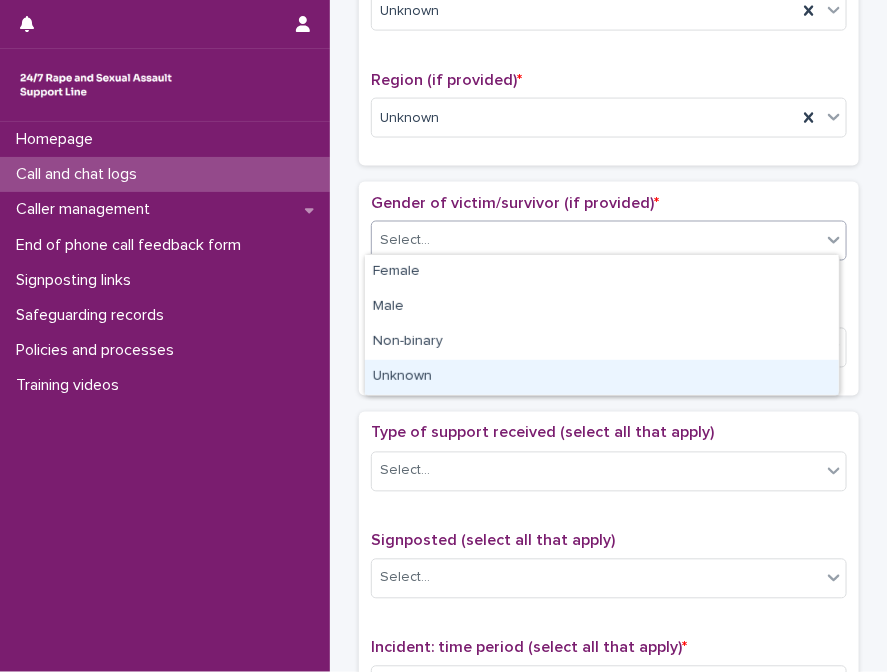 click on "Unknown" at bounding box center (602, 377) 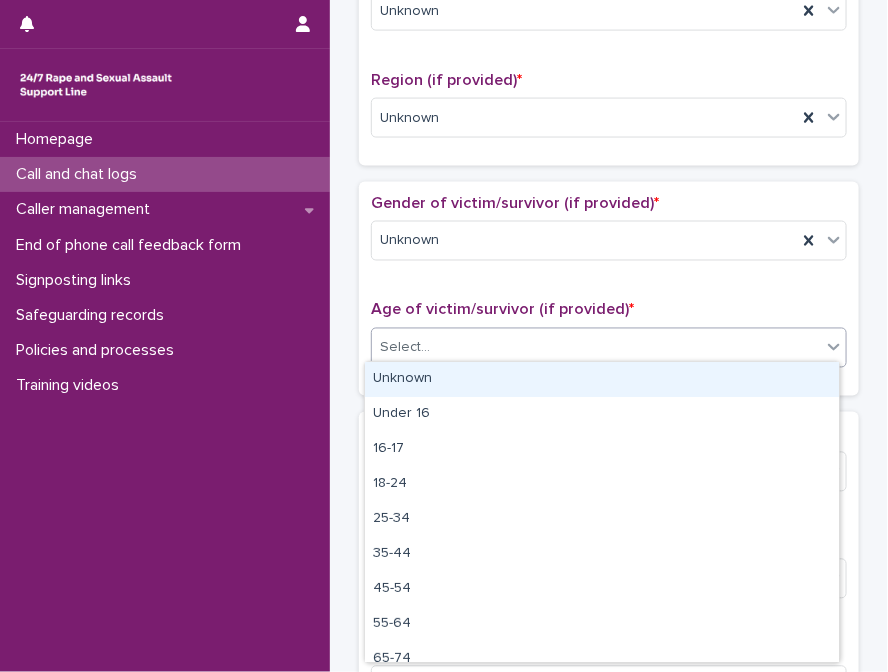 click on "Select..." at bounding box center [596, 348] 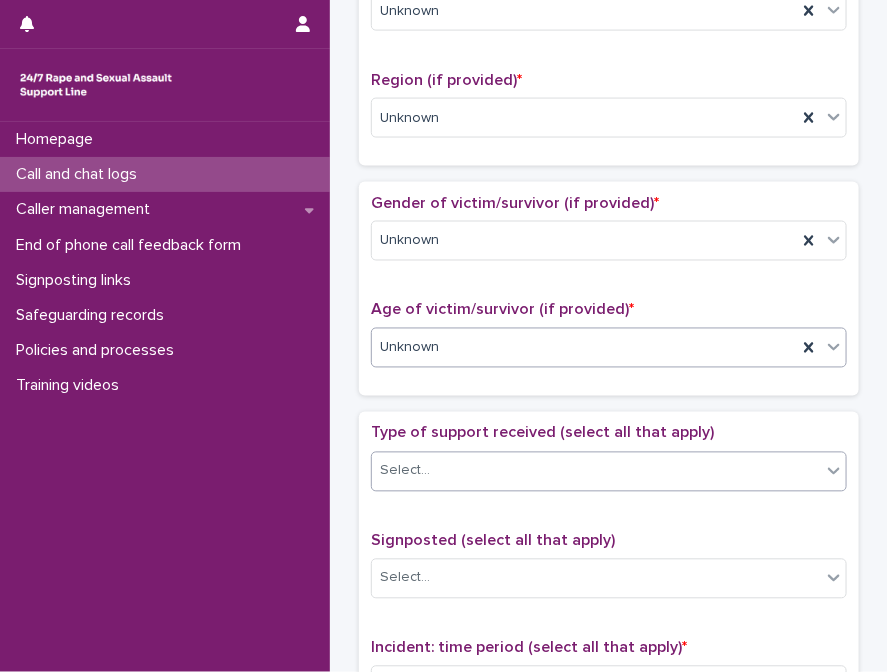 click on "Select..." at bounding box center (596, 471) 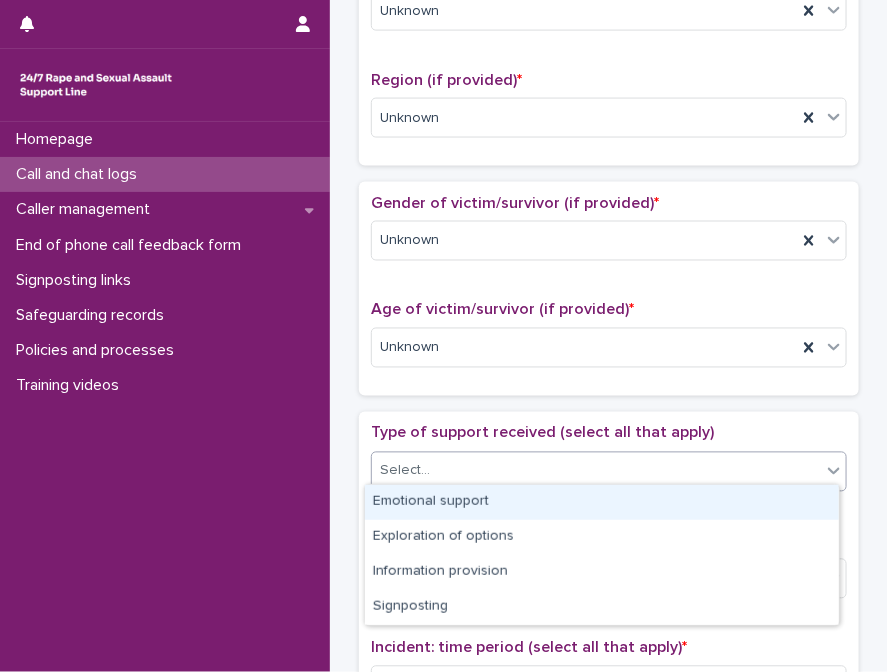 click on "Emotional support" at bounding box center [602, 502] 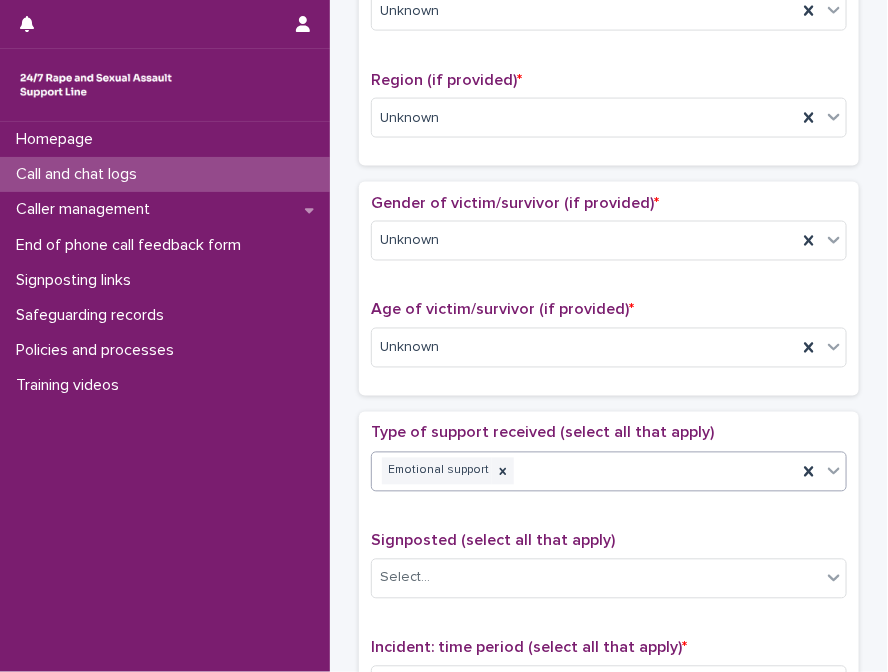 click on "Type of support received (select all that apply)" at bounding box center [542, 433] 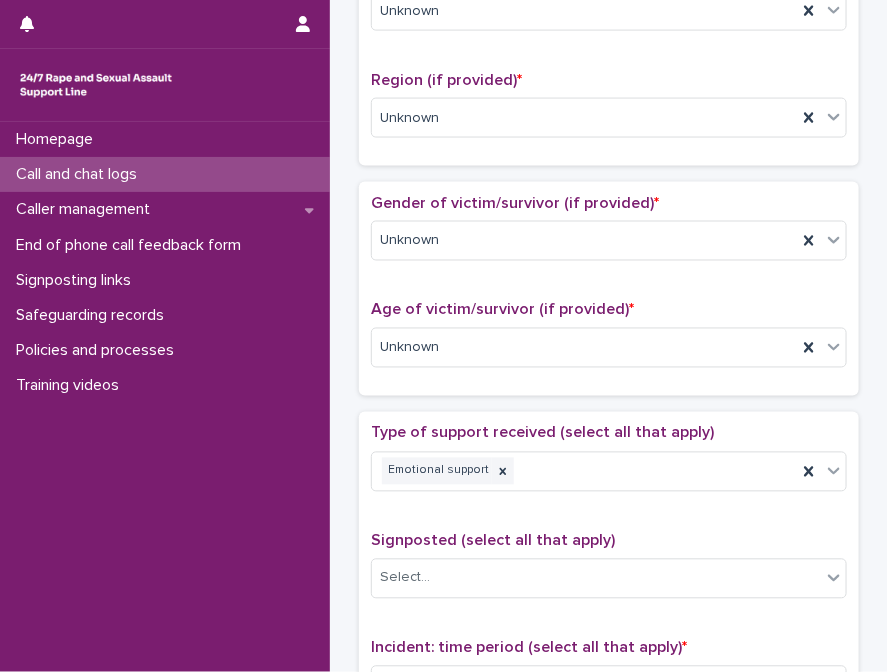 scroll, scrollTop: 1011, scrollLeft: 0, axis: vertical 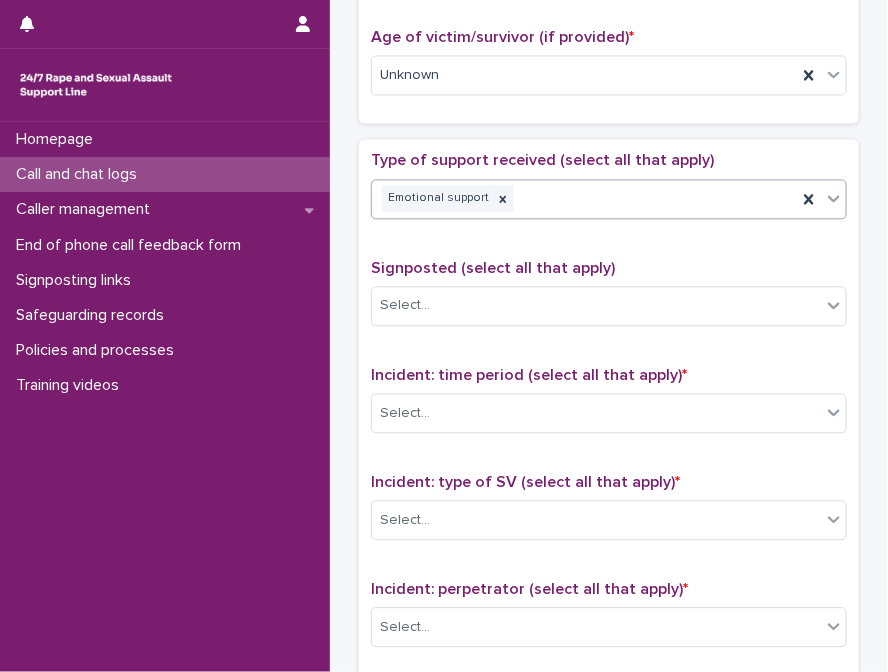 click on "Emotional support" at bounding box center (584, 198) 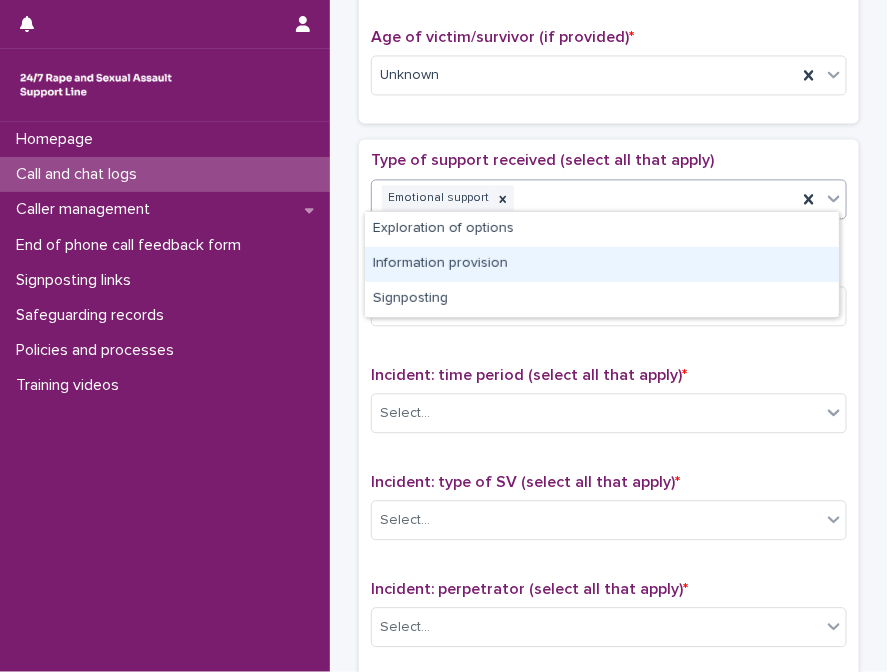 click on "Information provision" at bounding box center [602, 264] 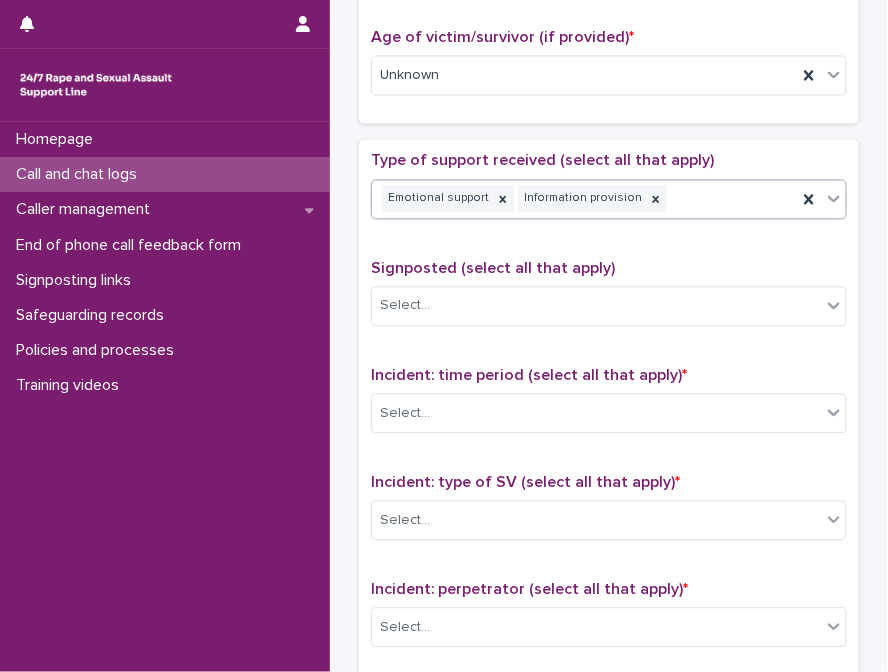 click on "Incident: time period (select all that apply) *" at bounding box center (529, 375) 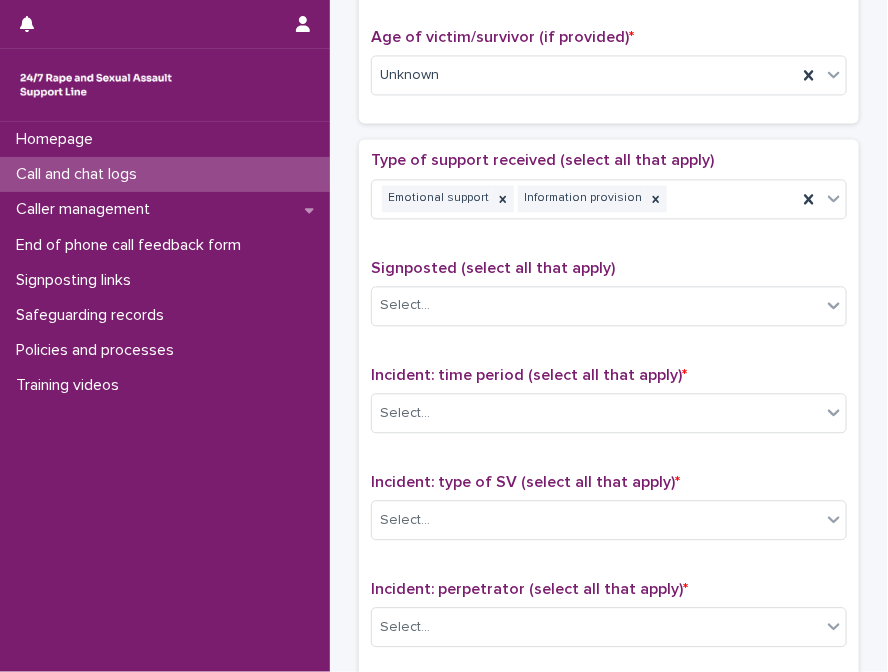 scroll, scrollTop: 1284, scrollLeft: 0, axis: vertical 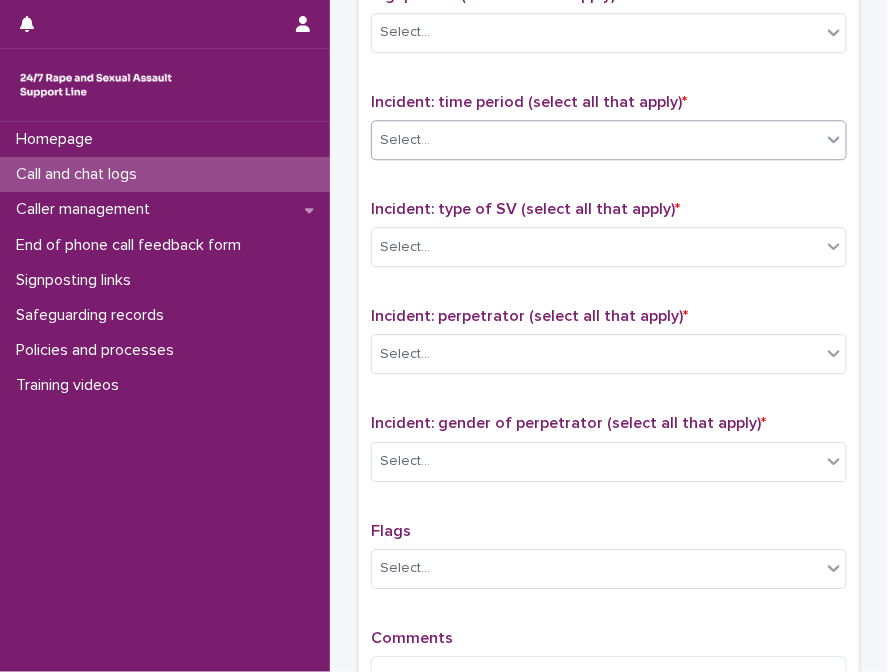 click on "Select..." at bounding box center [596, 140] 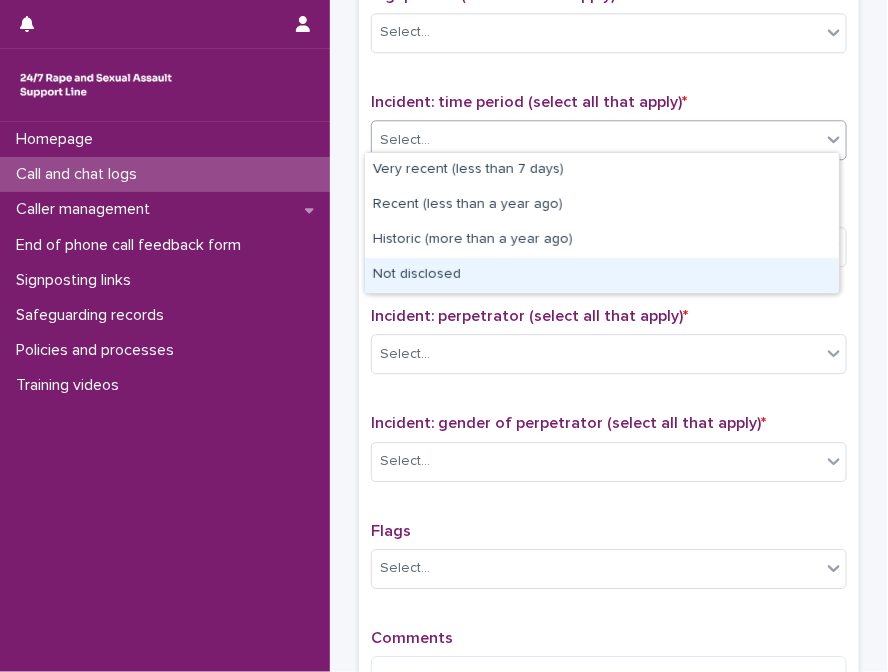 click on "Not disclosed" at bounding box center (602, 275) 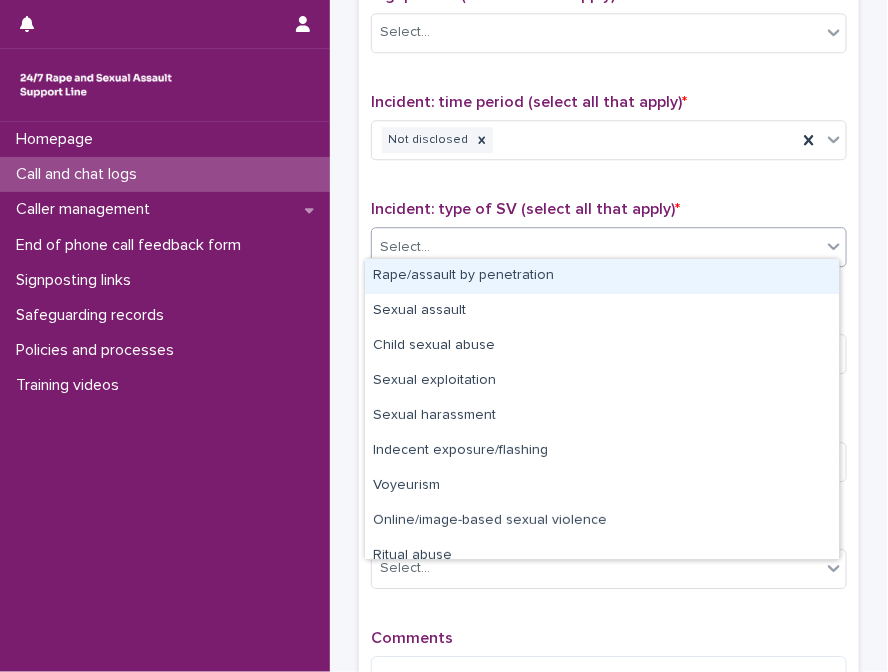 click on "Select..." at bounding box center (596, 247) 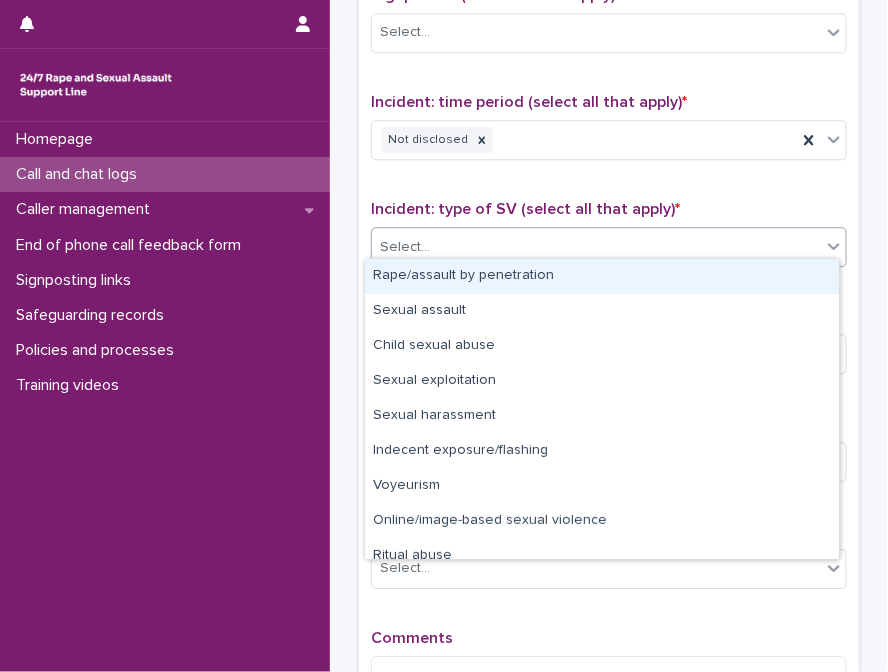 click on "Rape/assault by penetration" at bounding box center [602, 276] 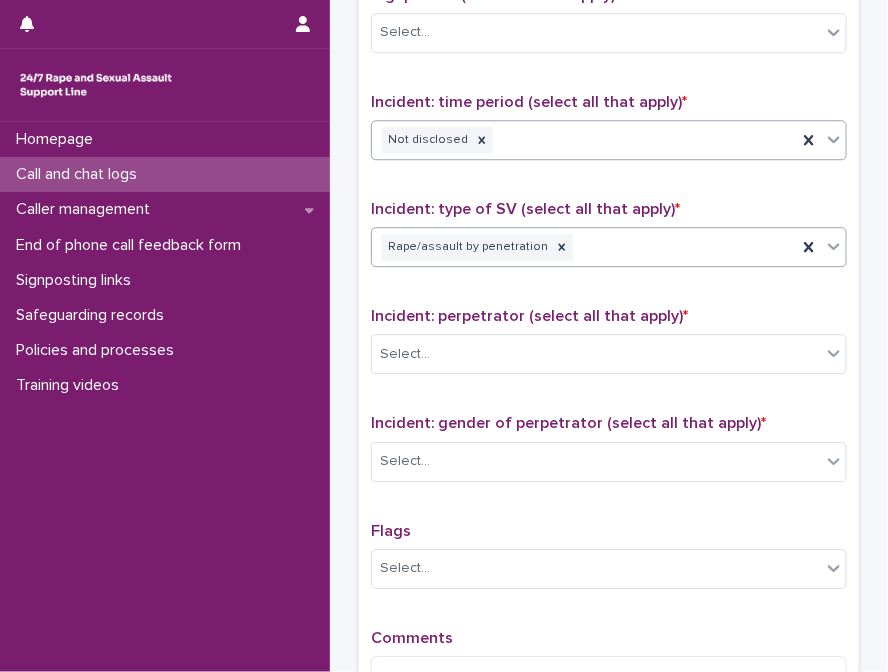 click on "Not disclosed" at bounding box center (609, 140) 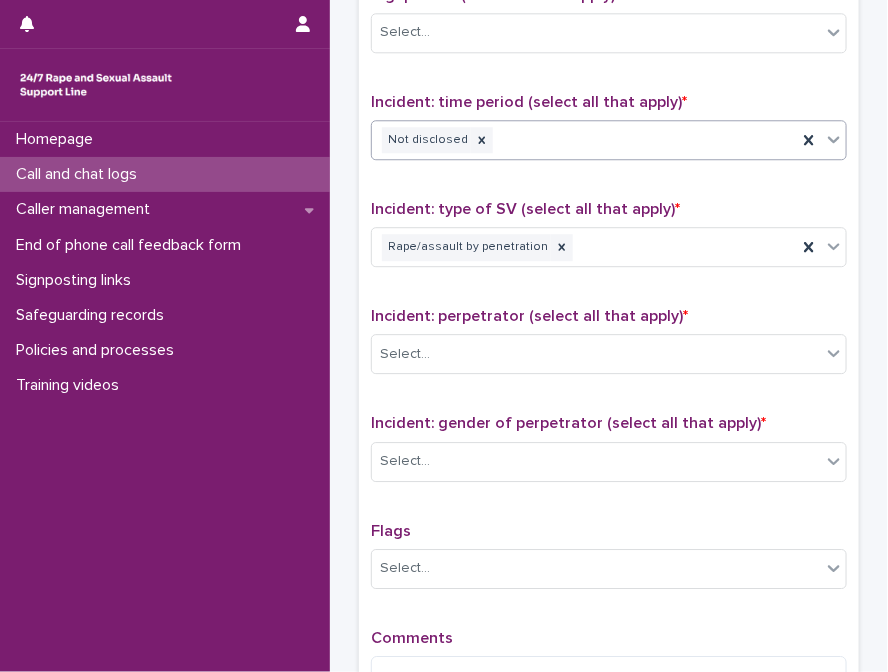click on "Not disclosed" at bounding box center (584, 140) 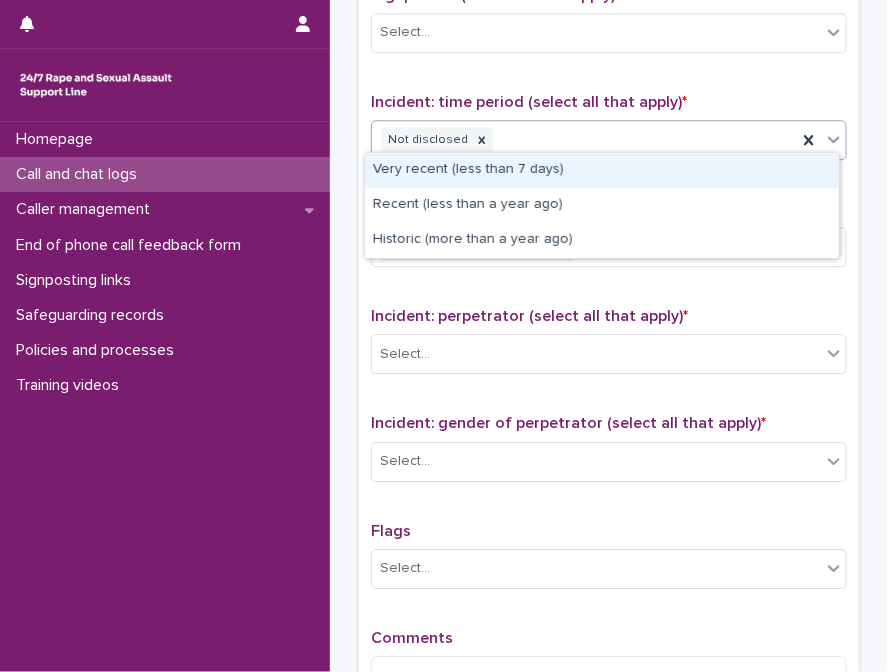 click on "Not disclosed" at bounding box center [584, 140] 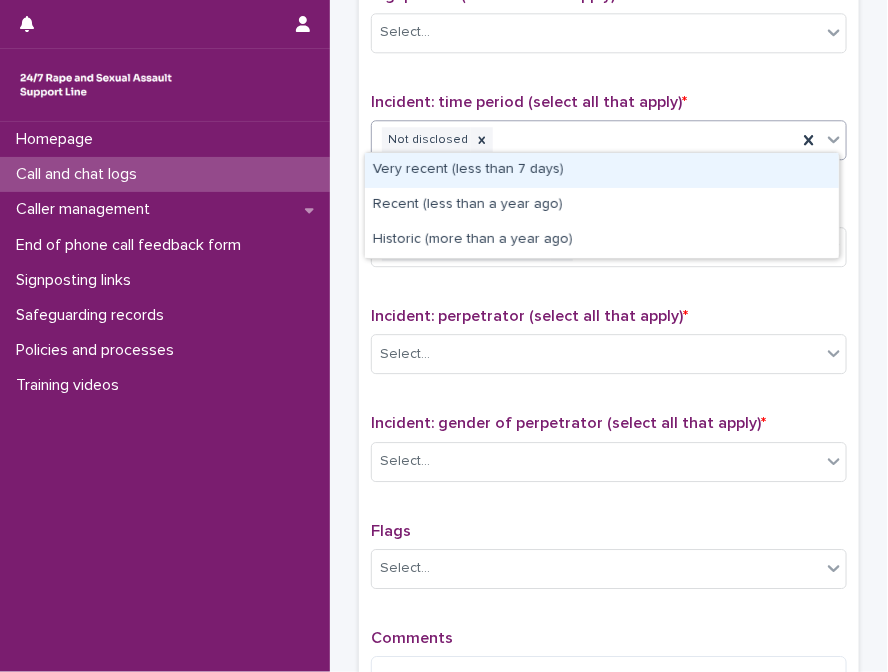 click on "Not disclosed" at bounding box center (584, 140) 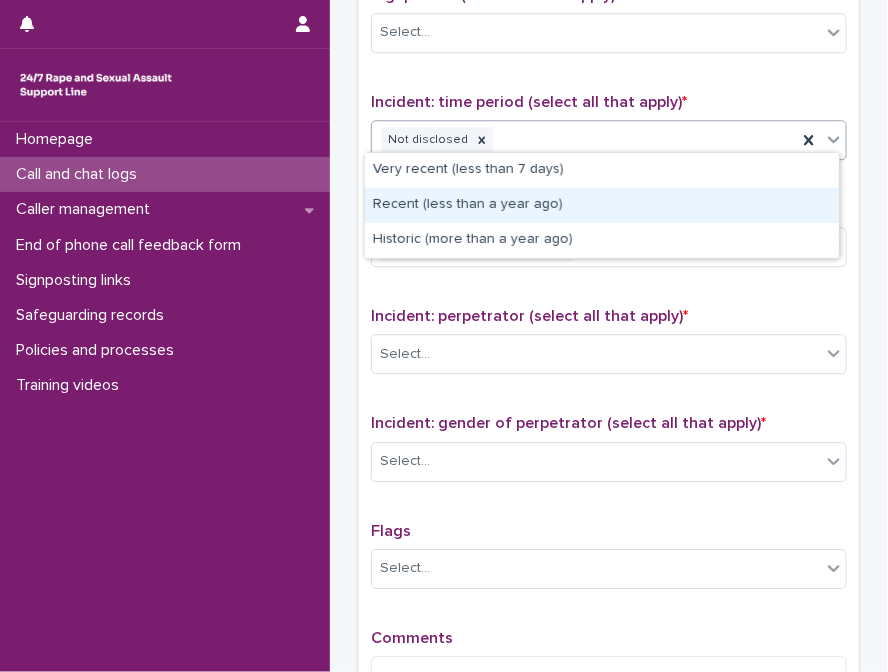 click on "Recent (less than a year ago)" at bounding box center [602, 205] 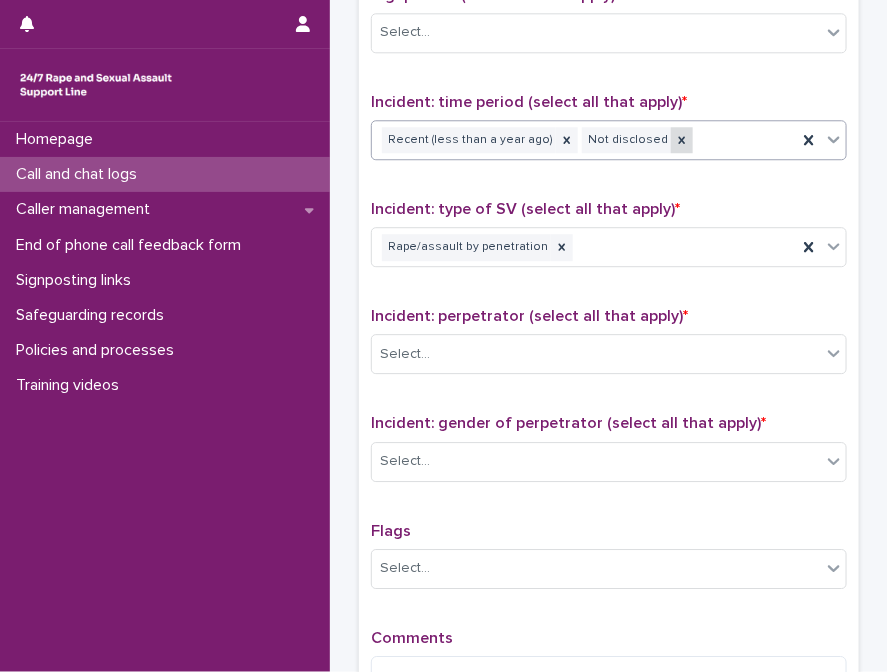 click 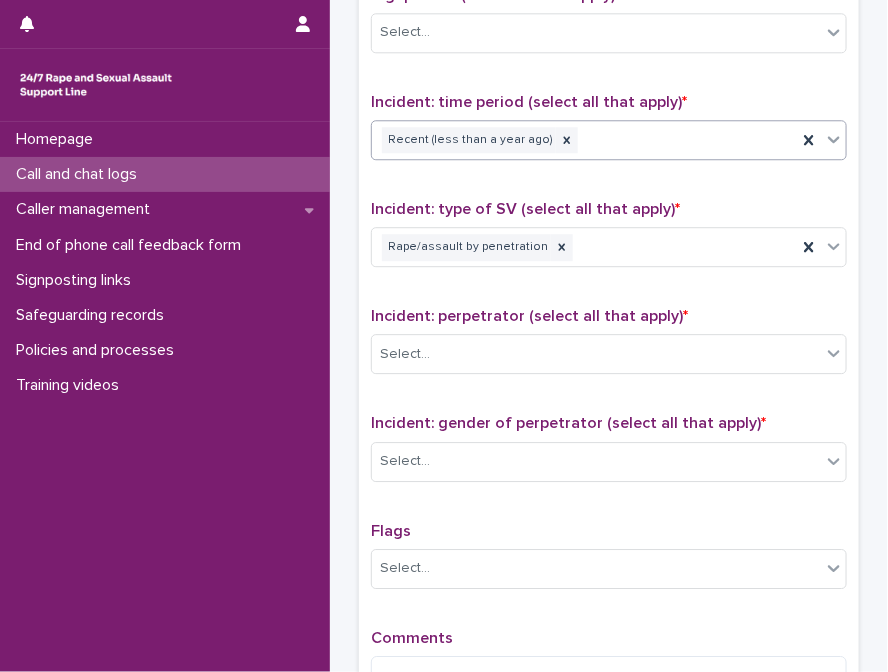 click on "Incident: type of SV (select all that apply) *" at bounding box center [525, 209] 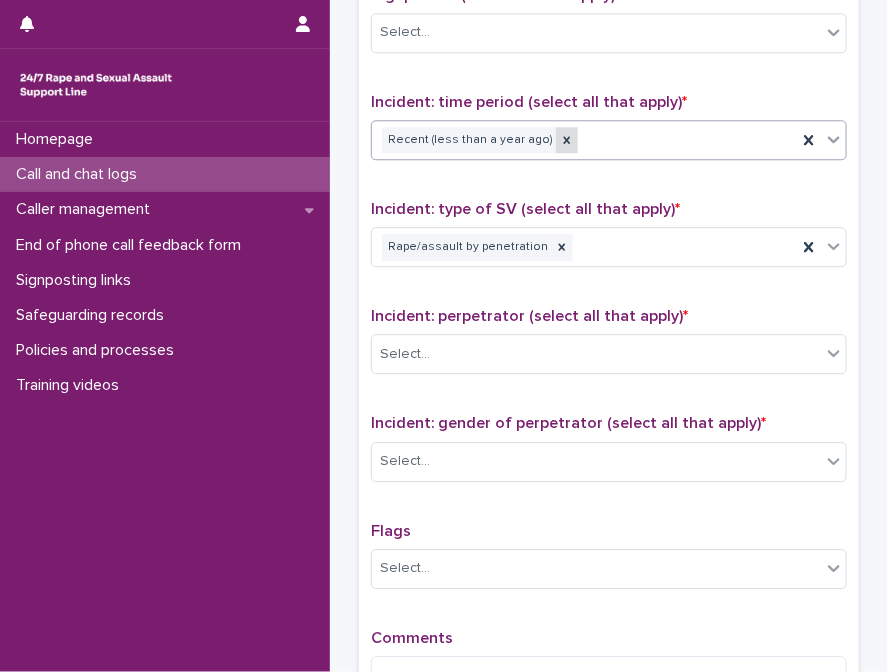 click 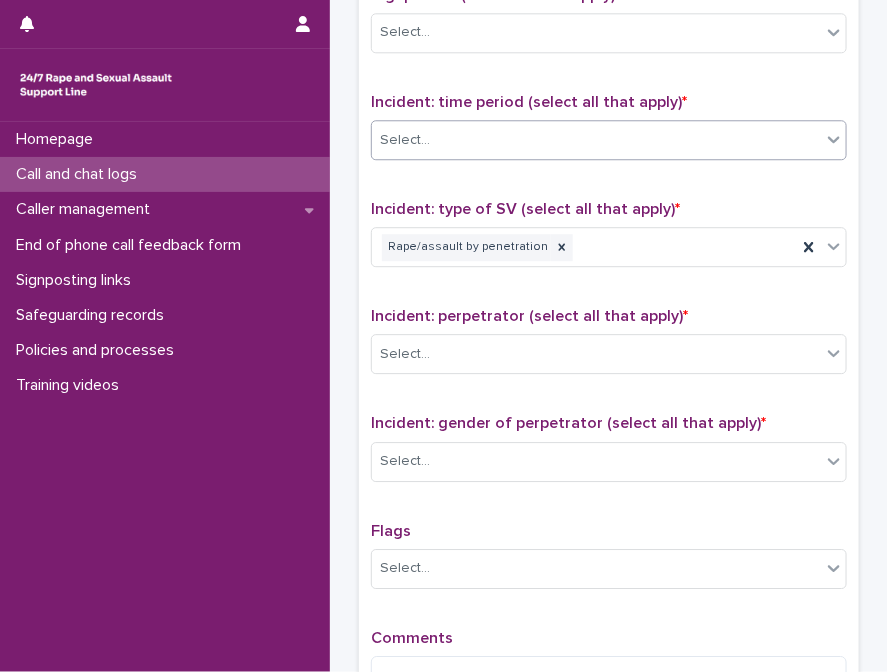 click on "Select..." at bounding box center (596, 140) 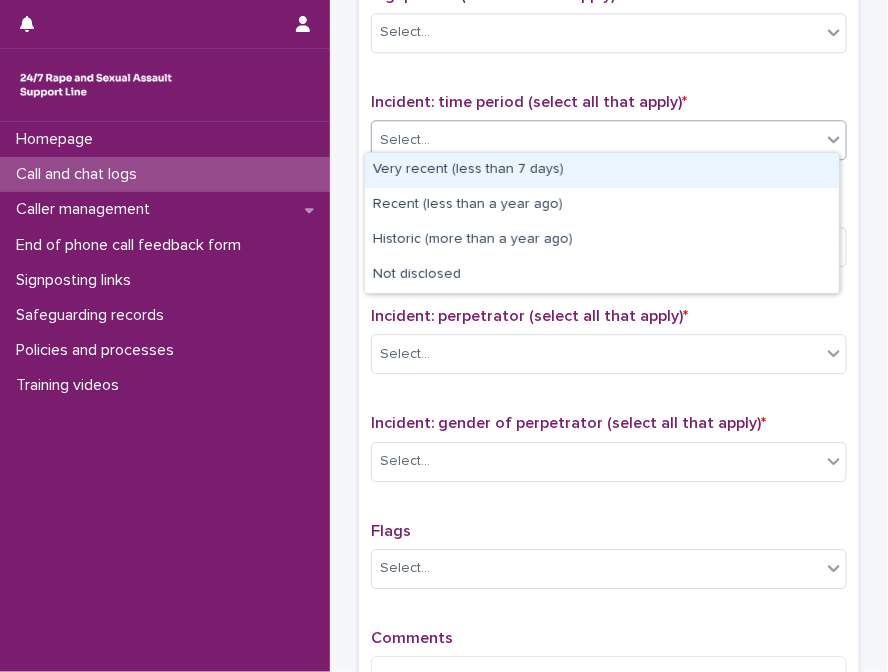 click on "Very recent (less than 7 days)" at bounding box center [602, 170] 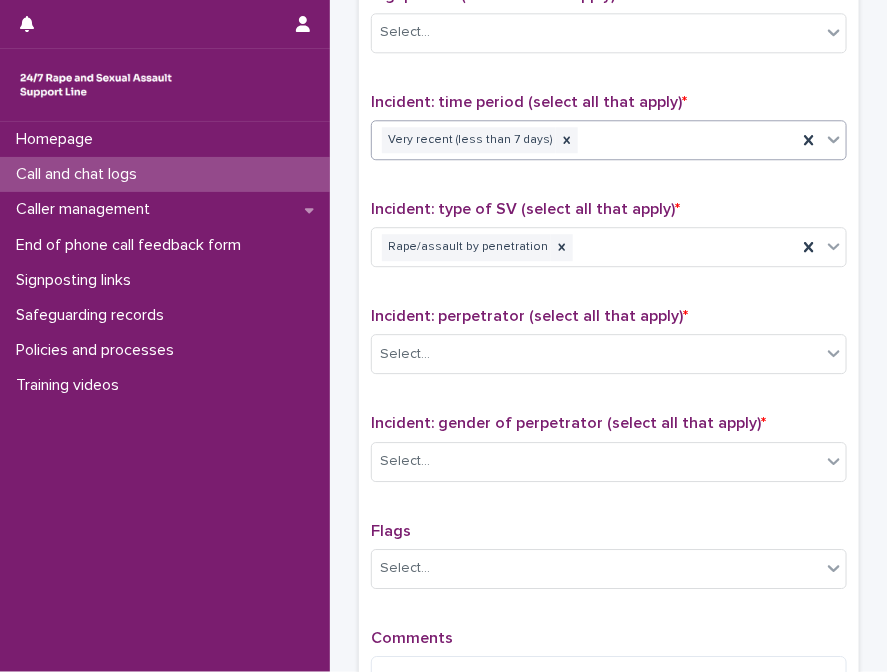 click on "Very recent (less than 7 days)" at bounding box center (584, 140) 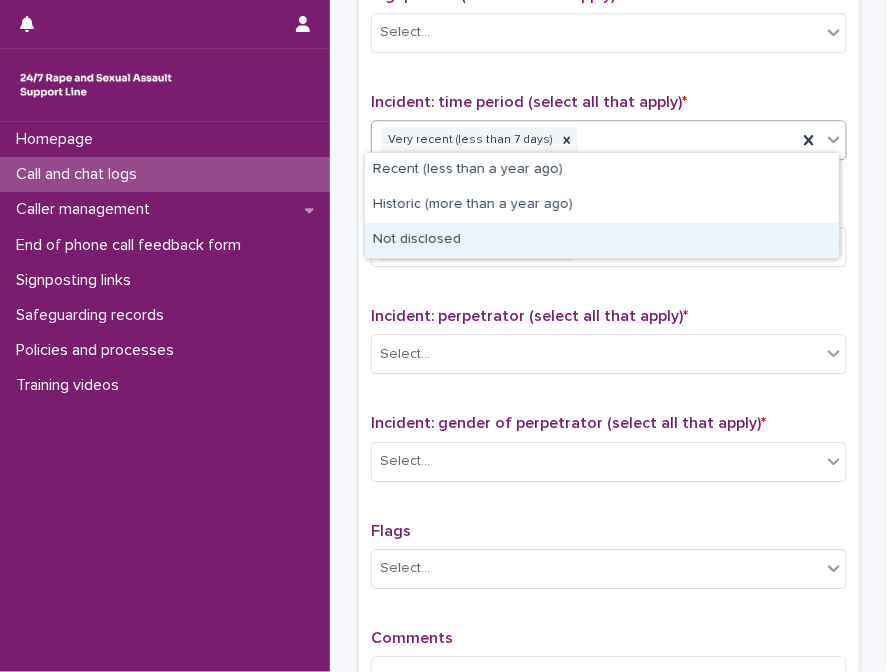 click on "Not disclosed" at bounding box center (602, 240) 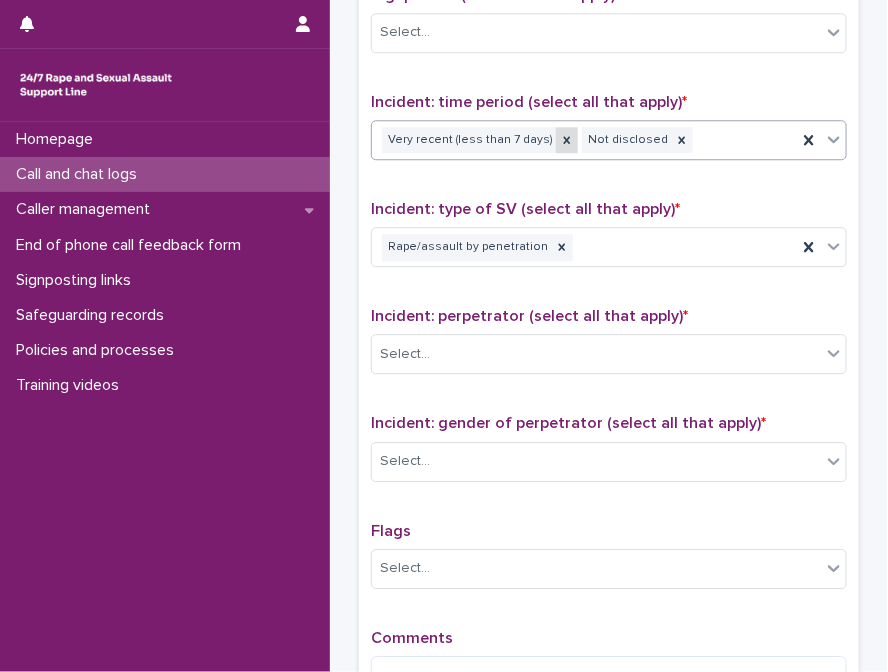 click 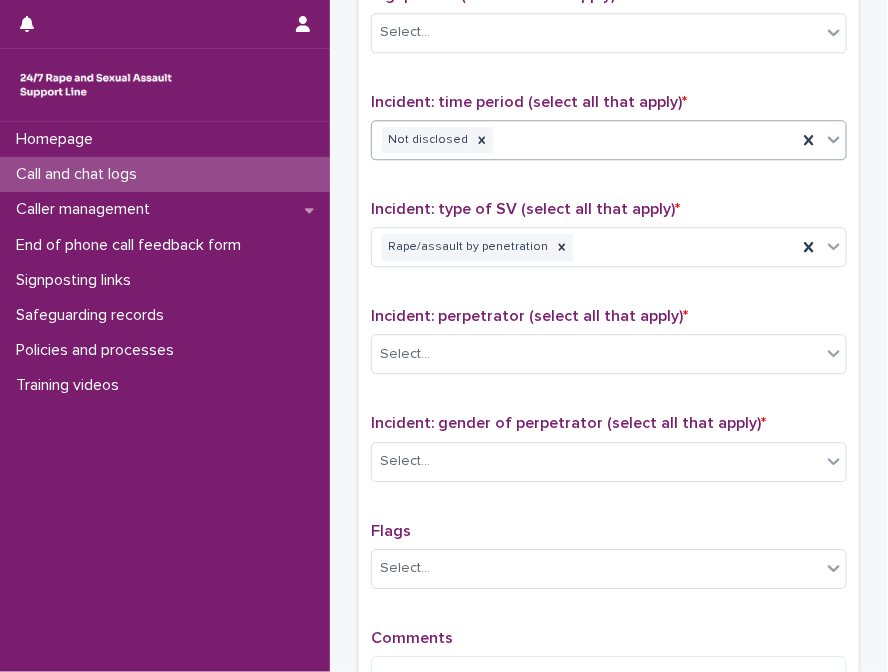 click on "Type of support received (select all that apply) Emotional support Information provision Signposted (select all that apply) Select... Incident: time period (select all that apply) * Not disclosed Incident: type of SV (select all that apply) * Rape/assault by penetration Incident: perpetrator (select all that apply) * Select... Incident: gender of perpetrator (select all that apply) * Select... Flags Select... Comments" at bounding box center [609, 296] 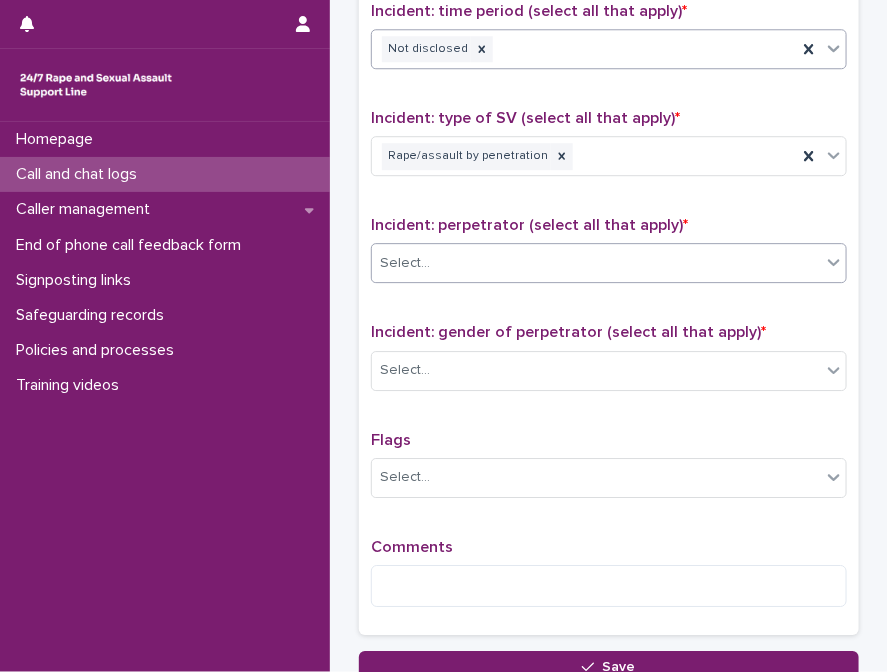 click on "Select..." at bounding box center (596, 263) 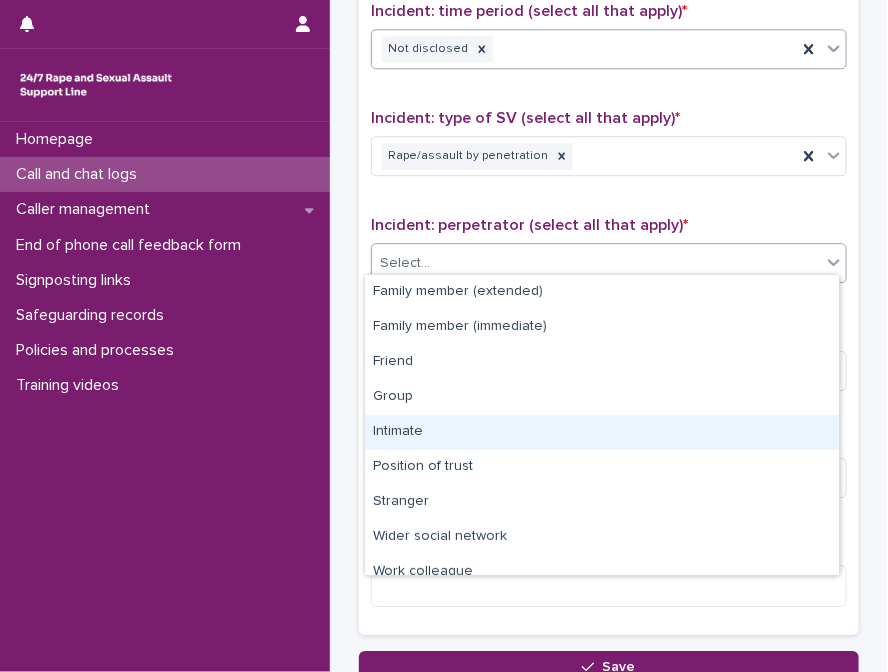 click on "Intimate" at bounding box center [602, 432] 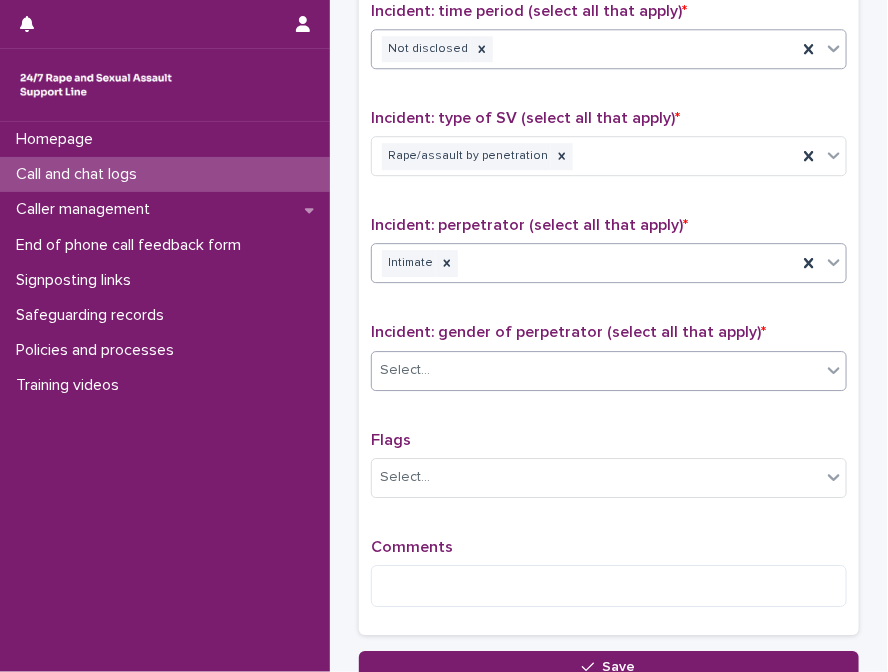 click on "Select..." at bounding box center [596, 370] 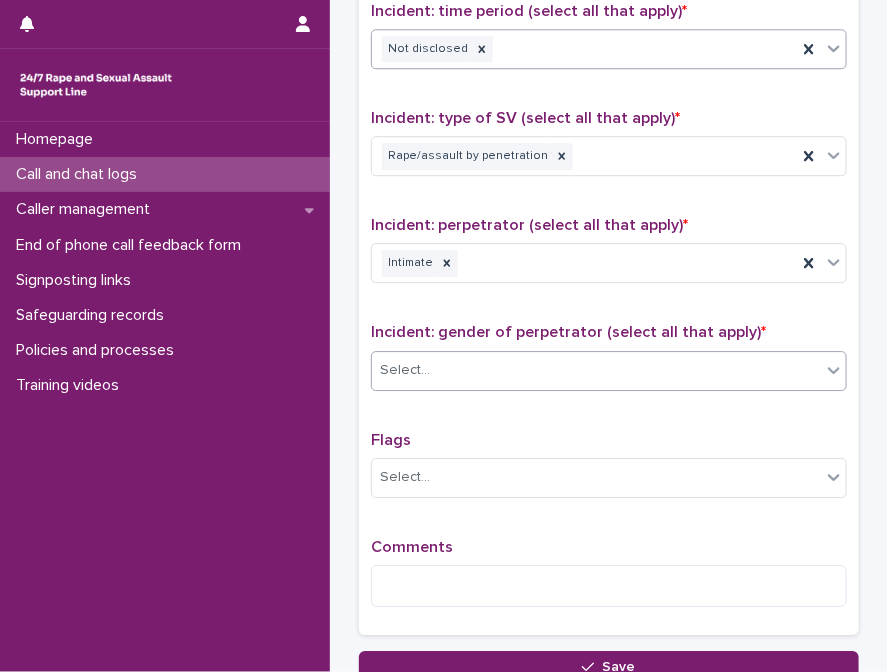 click on "Select..." at bounding box center [596, 370] 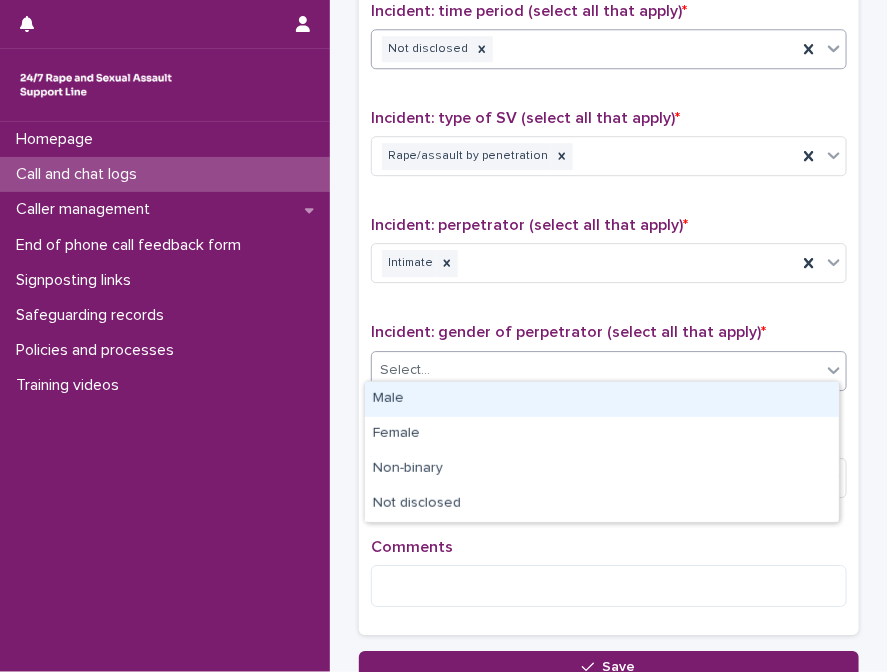click on "Male" at bounding box center [602, 399] 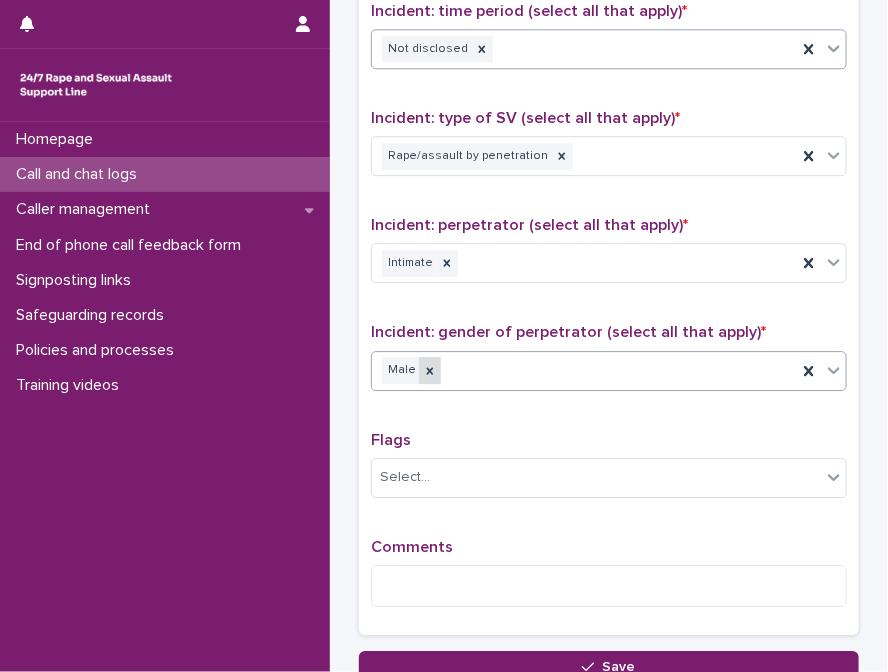 click 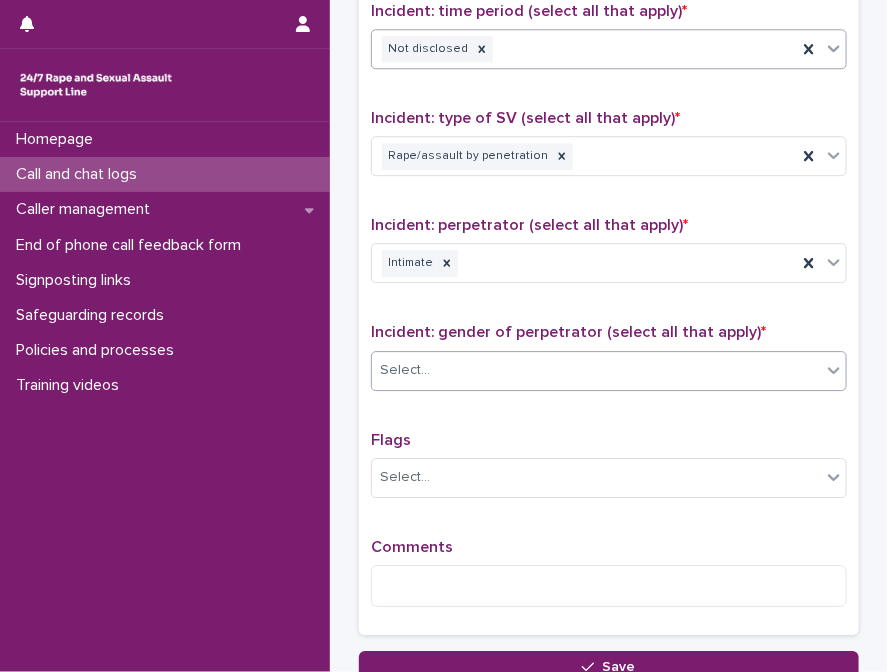 click on "Type of support received (select all that apply) Emotional support Information provision Signposted (select all that apply) Select... Incident: time period (select all that apply) * Not disclosed Incident: type of SV (select all that apply) * Rape/assault by penetration Incident: perpetrator (select all that apply) * Intimate Incident: gender of perpetrator (select all that apply) * Select... Flags Select... Comments" at bounding box center (609, 205) 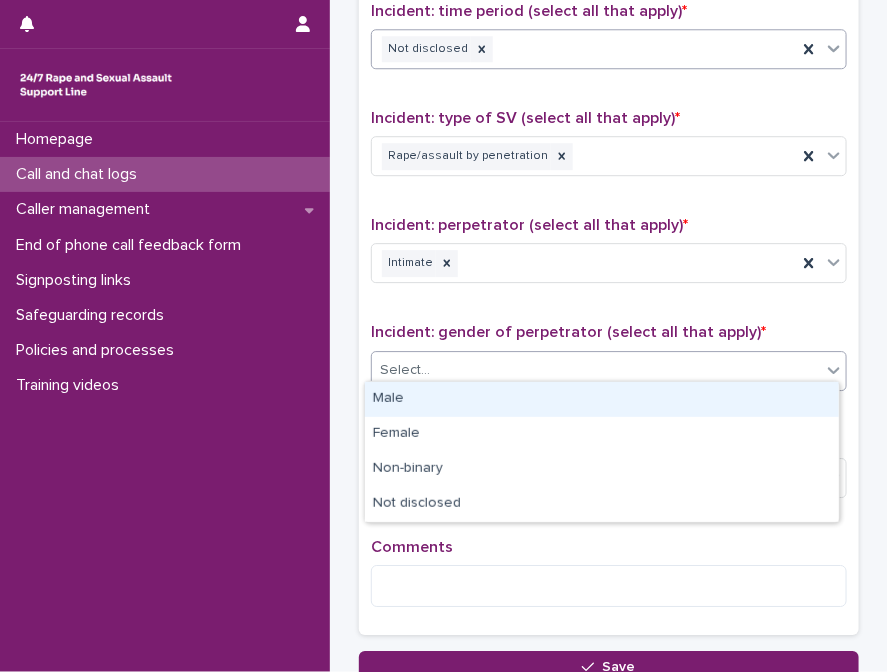 click on "Select..." at bounding box center (596, 370) 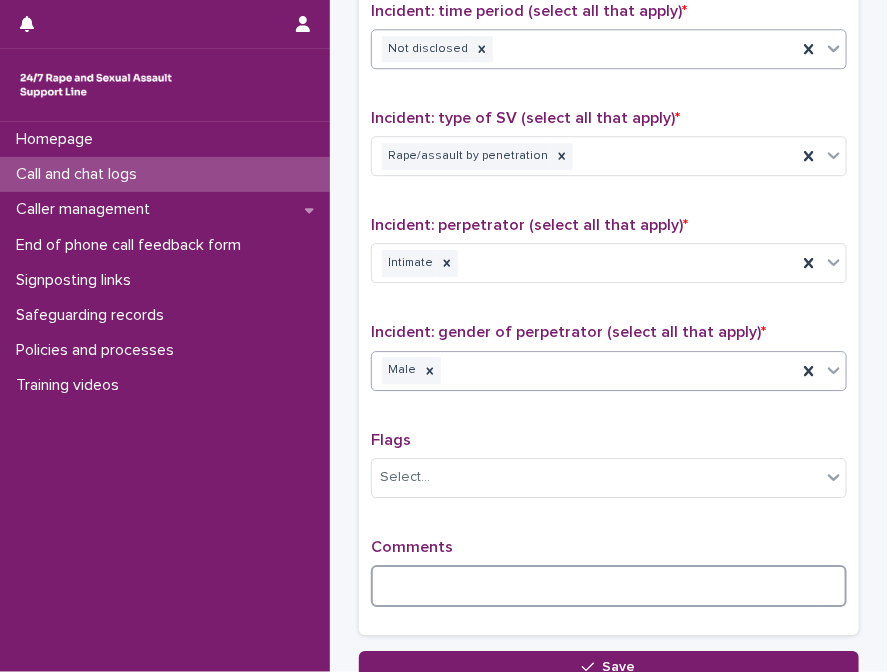 click at bounding box center [609, 586] 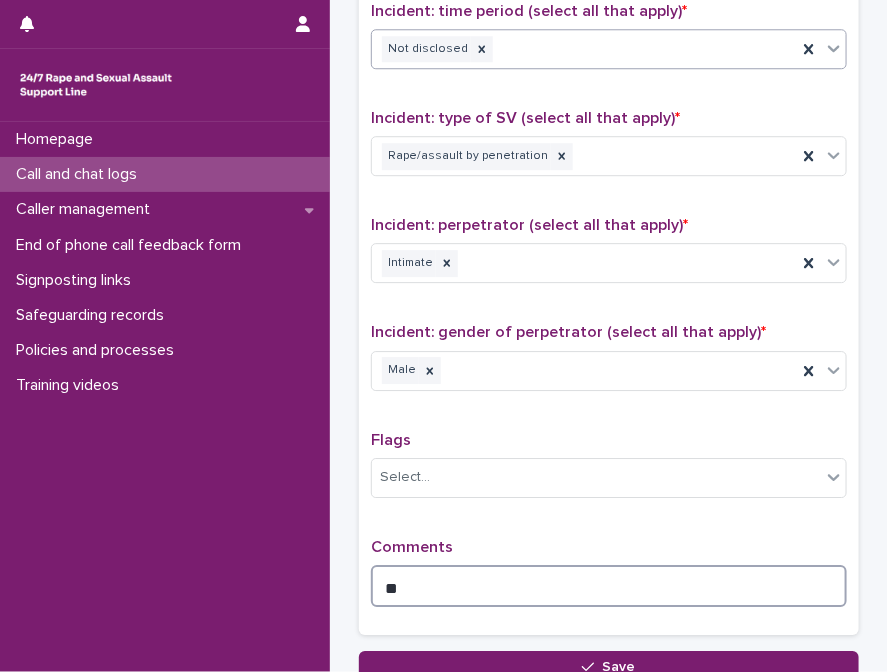 type on "*" 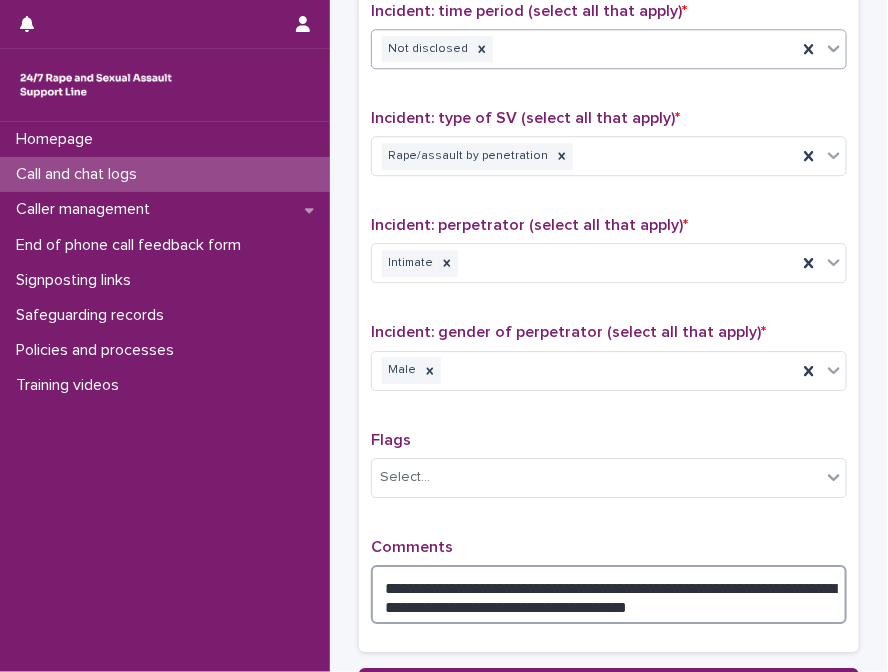 type on "**********" 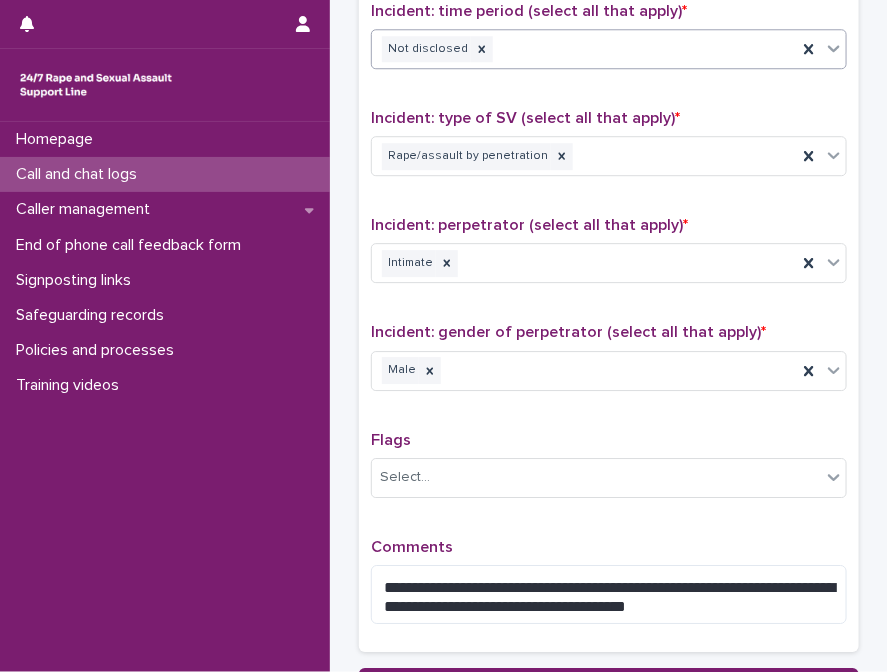 click on "**********" at bounding box center [609, 213] 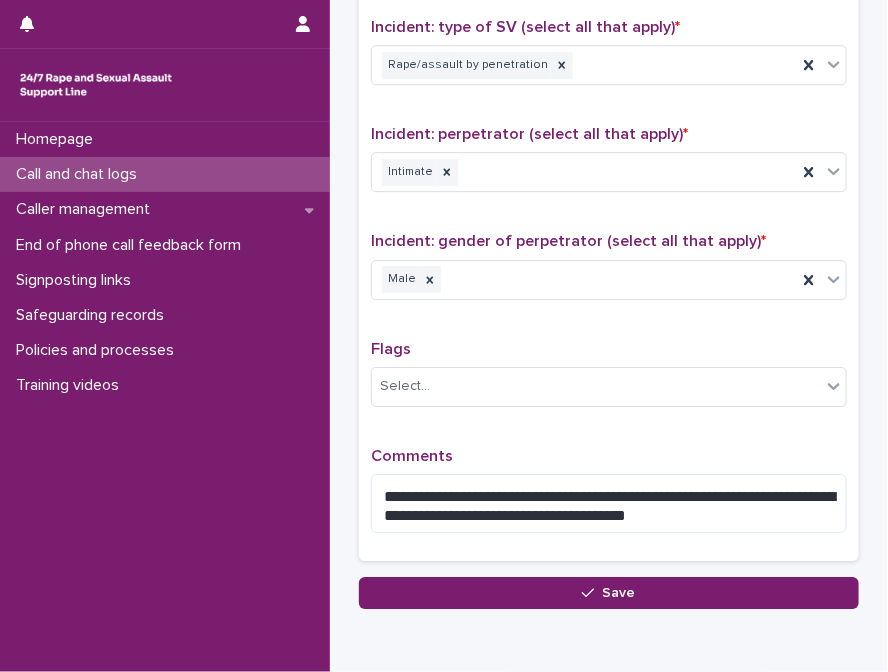 scroll, scrollTop: 1550, scrollLeft: 0, axis: vertical 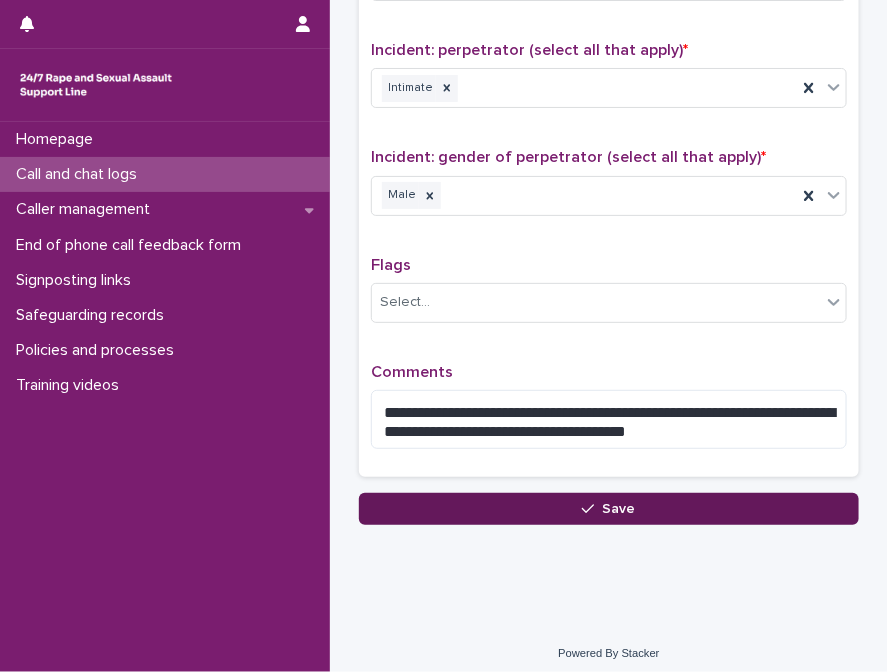 click on "Save" at bounding box center (619, 509) 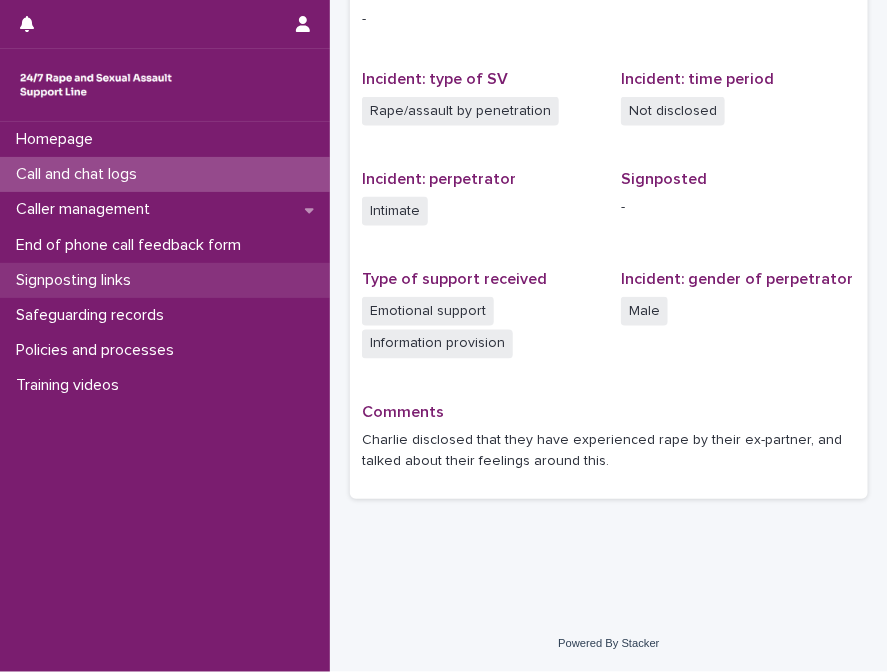 scroll, scrollTop: 0, scrollLeft: 0, axis: both 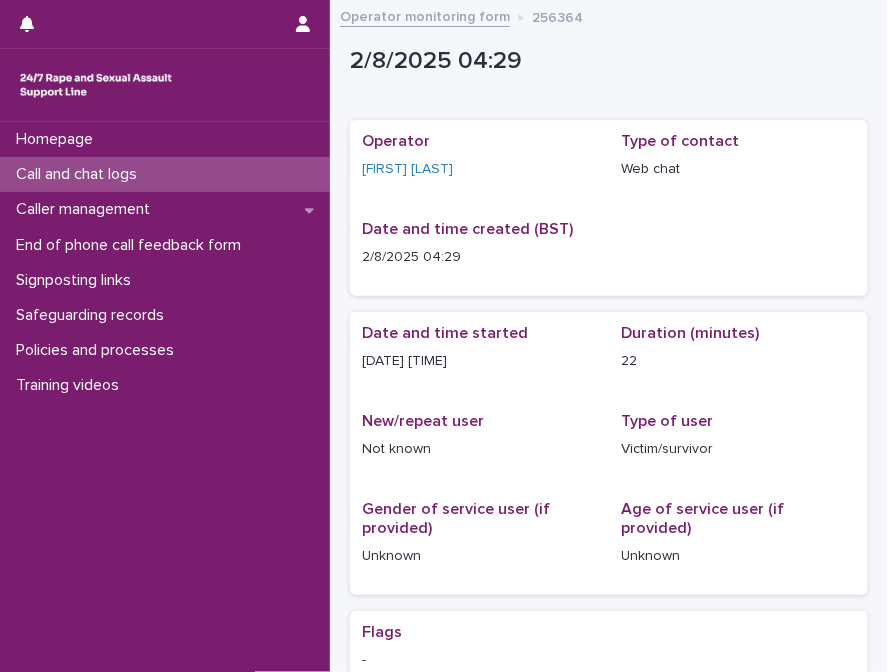 click on "Loading... Saving… Loading... Saving… Loading... Saving… Operator [LAST] [FIRST]   Type of contact Web chat Date and time created (BST) [DATE] [TIME] Loading... Saving… Date and time started [DATE] [TIME] Duration (minutes) 22 New/repeat user Not known Type of user Victim/survivor Gender of service user (if provided) Unknown Age of service user (if provided) Unknown Loading... Saving… Loading... Saving… Flags - Incident: type of SV Rape/assault by penetration Incident: time period Not disclosed Incident: perpetrator Intimate Signposted - Type of support received Emotional support Information provision Incident: gender of perpetrator Male Comments [FIRST] disclosed that they have experienced rape by their ex-partner, and talked about their feelings around this." at bounding box center (609, 626) 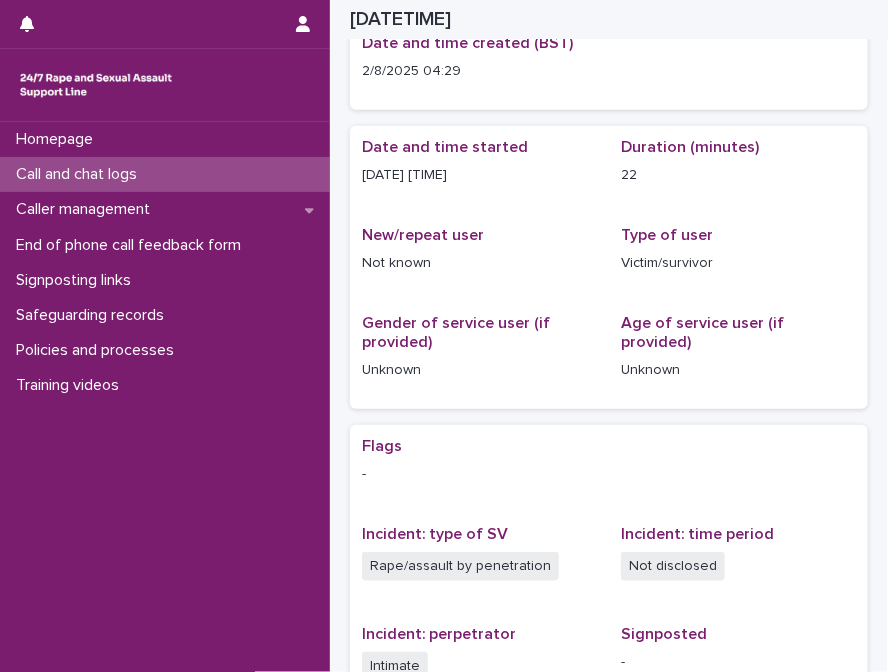 scroll, scrollTop: 0, scrollLeft: 0, axis: both 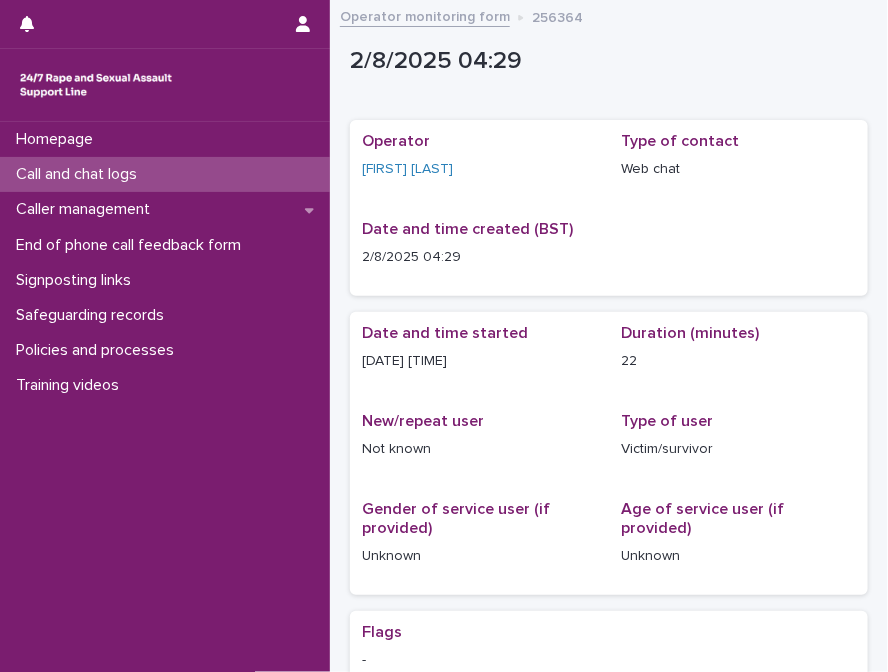 click on "Operator monitoring form" at bounding box center (425, 15) 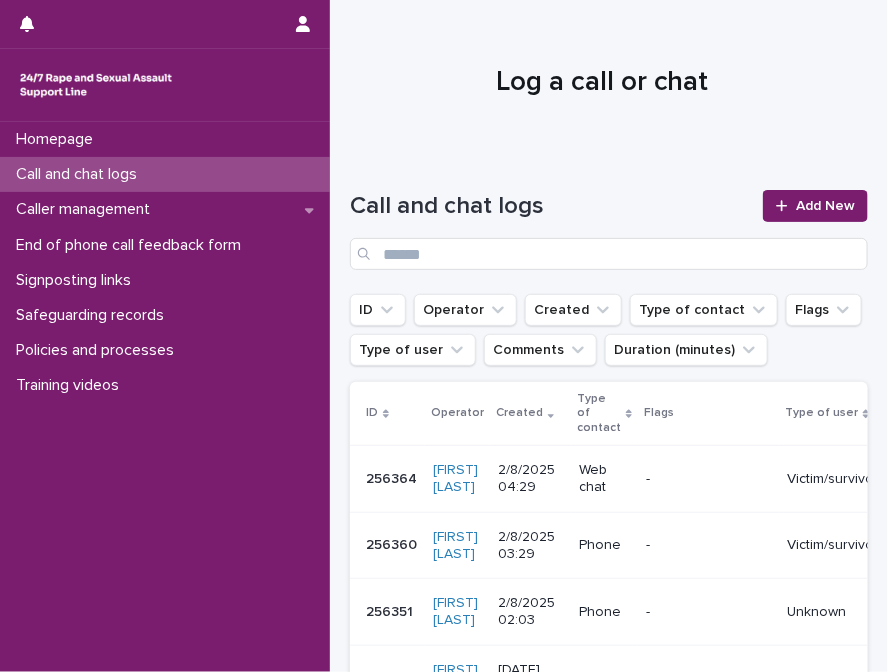 click on "Call and chat logs" at bounding box center (550, 206) 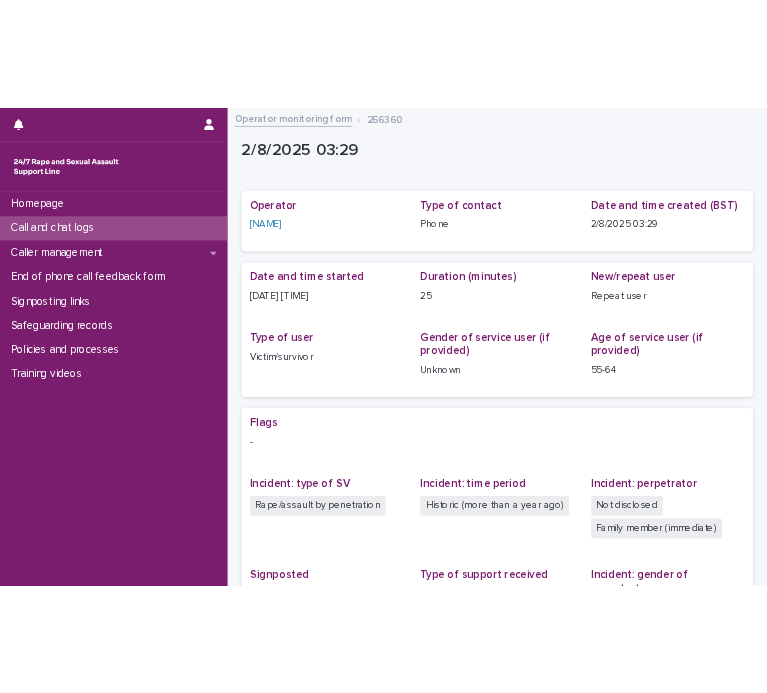 scroll, scrollTop: 0, scrollLeft: 0, axis: both 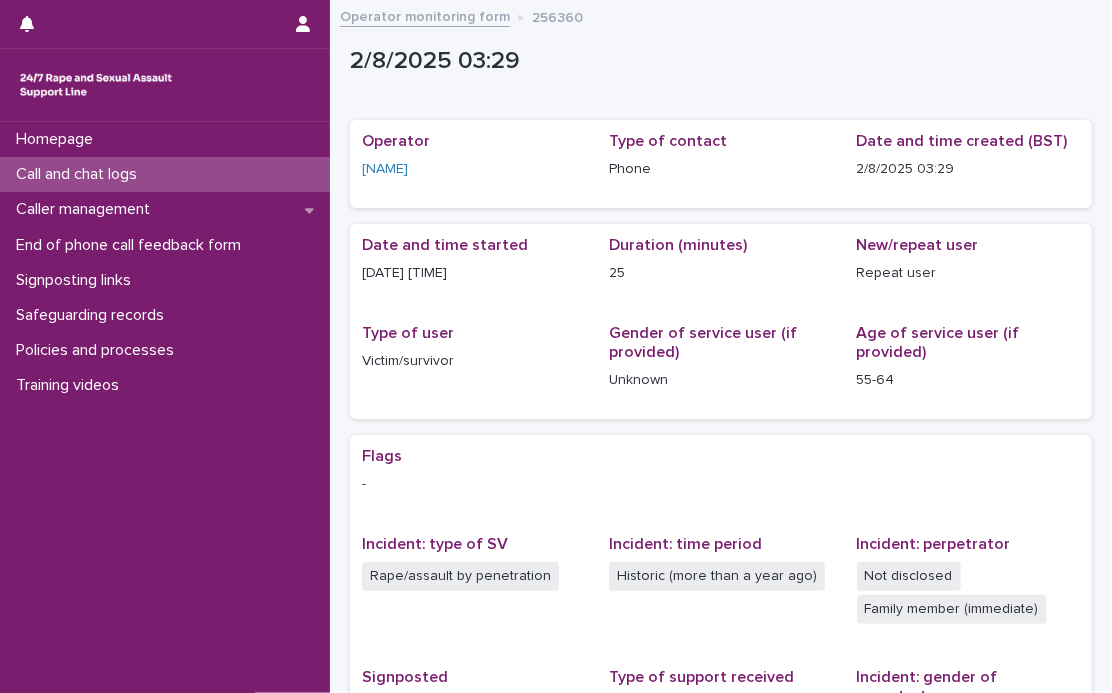 click on "Call and chat logs" at bounding box center (80, 174) 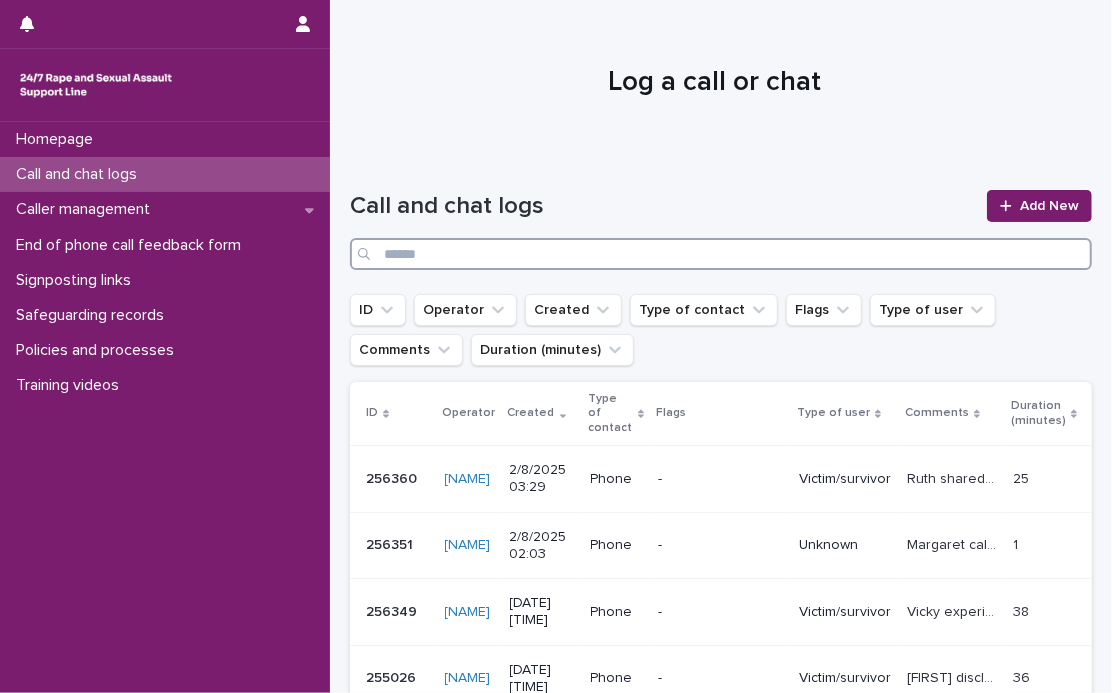 click at bounding box center (721, 254) 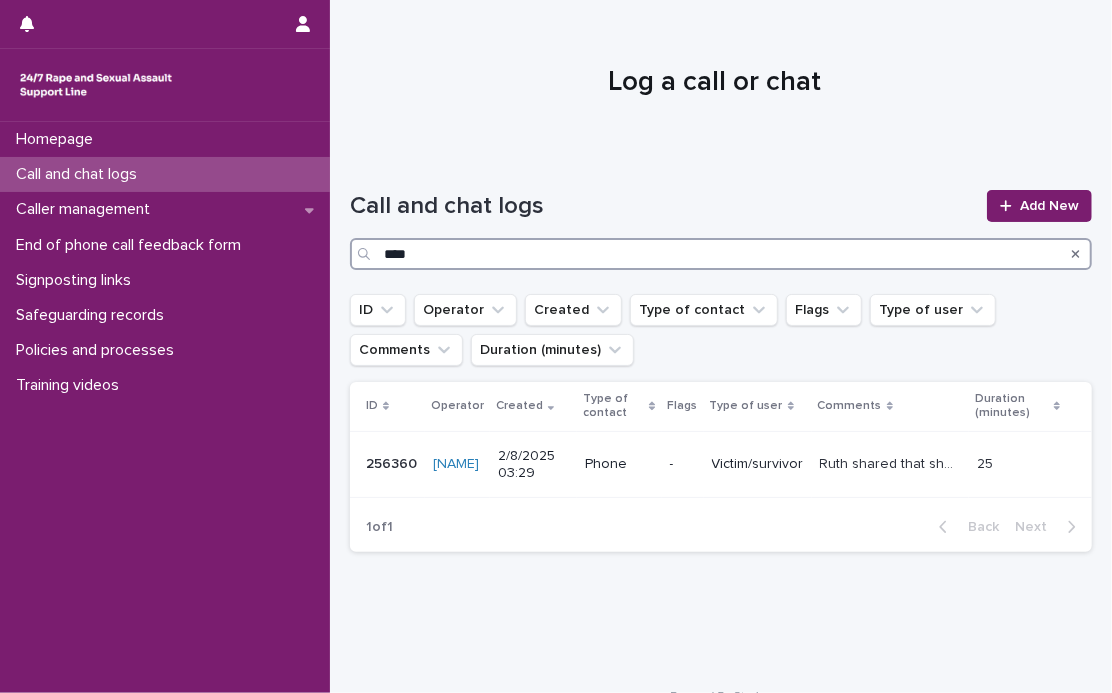 type on "****" 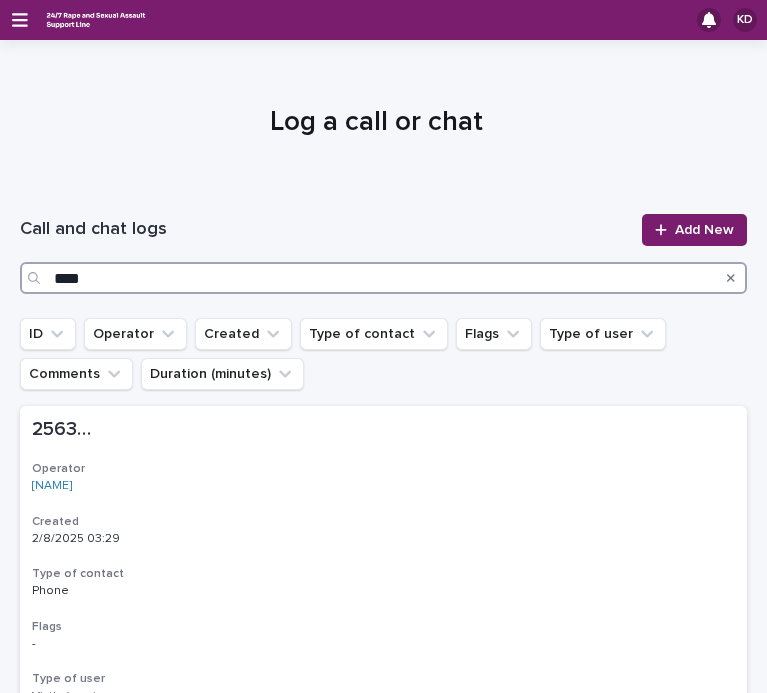 click on "****" at bounding box center [383, 278] 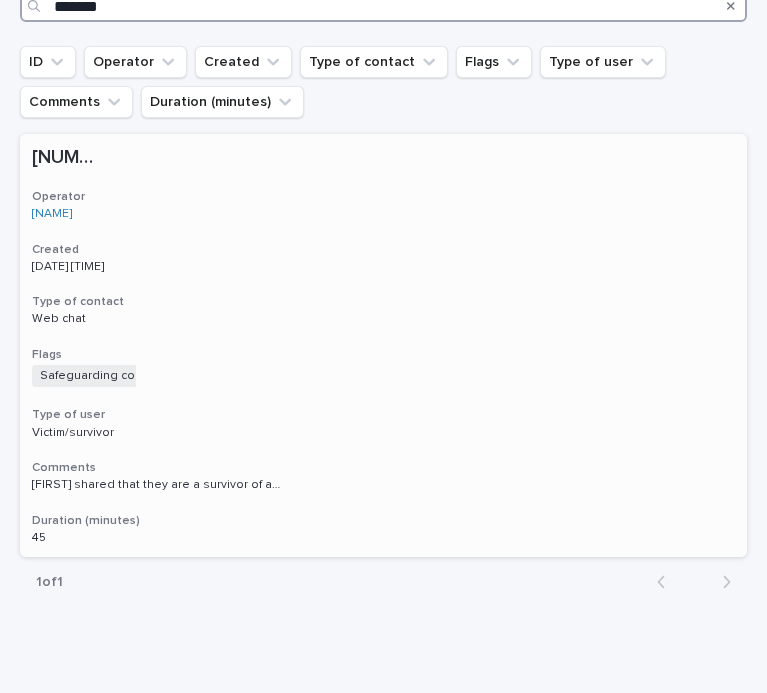scroll, scrollTop: 342, scrollLeft: 0, axis: vertical 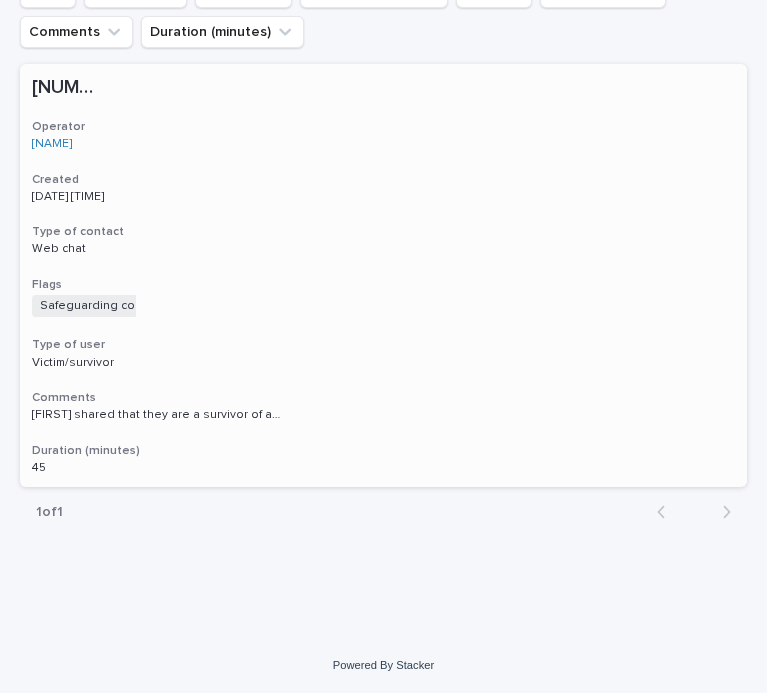 type on "*******" 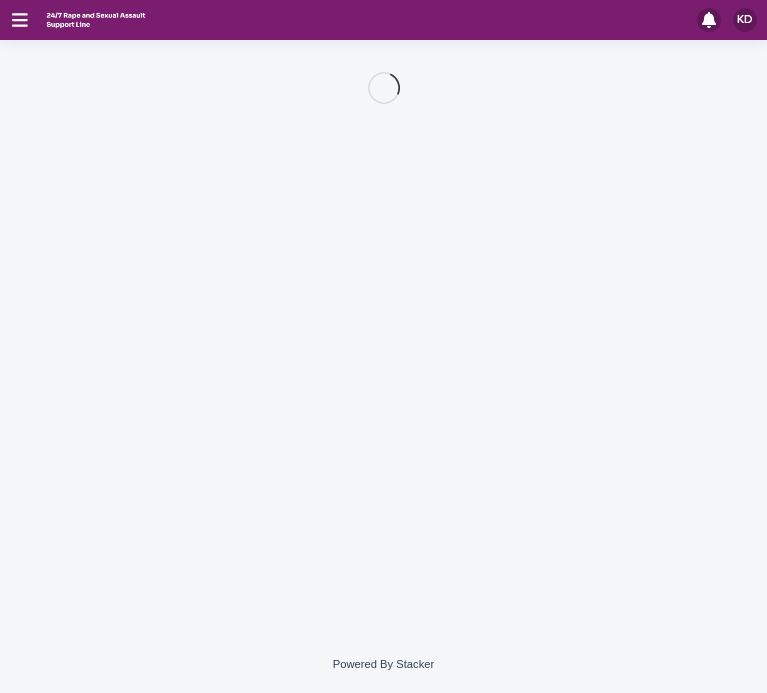 scroll, scrollTop: 0, scrollLeft: 0, axis: both 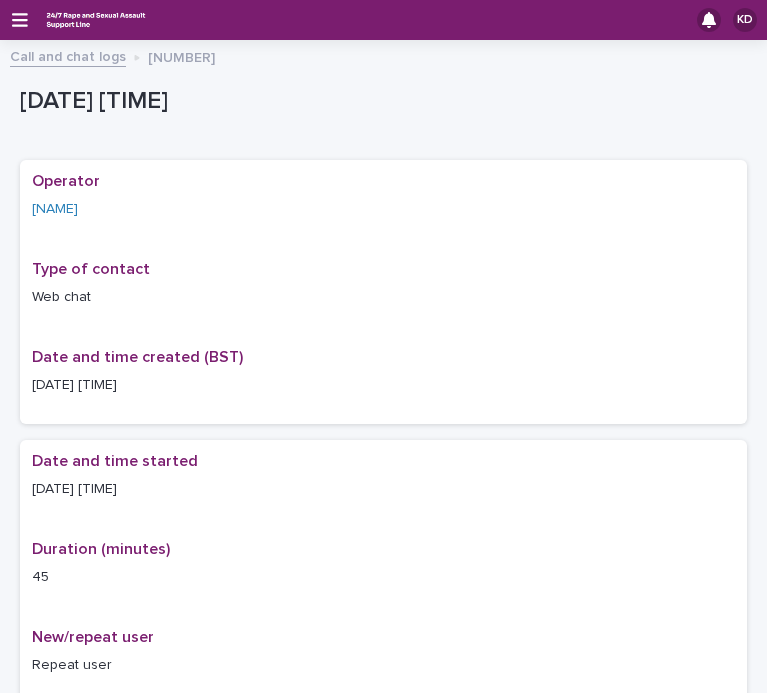 drag, startPoint x: 374, startPoint y: 375, endPoint x: 286, endPoint y: 427, distance: 102.21546 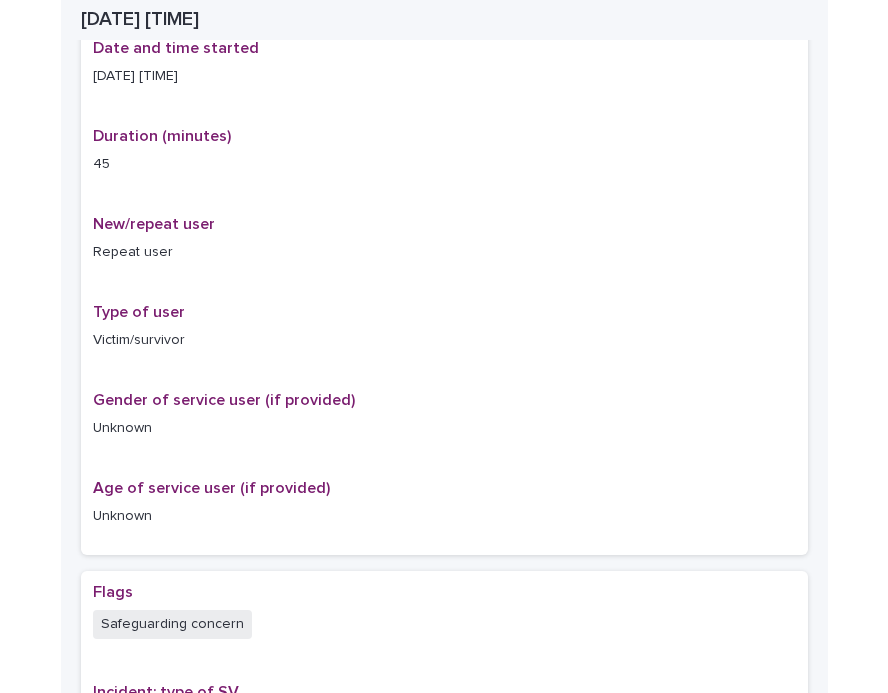 scroll, scrollTop: 0, scrollLeft: 0, axis: both 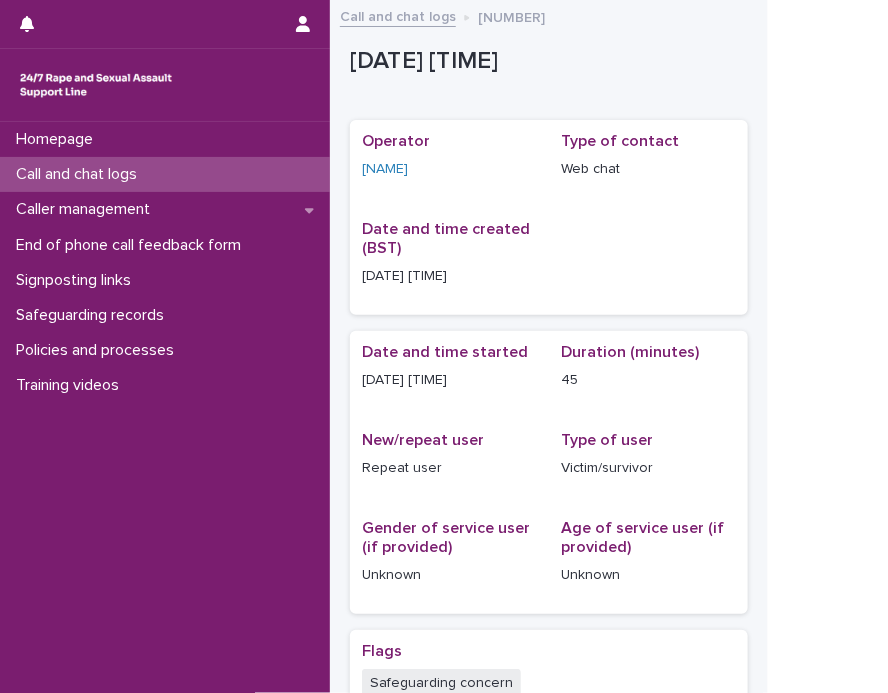 click on "Call and chat logs" at bounding box center (80, 174) 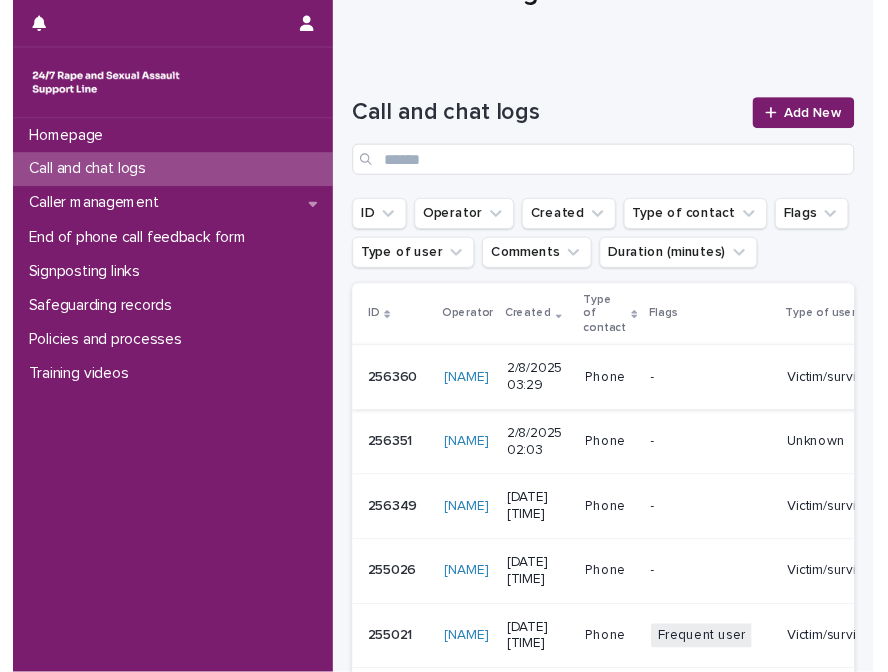 scroll, scrollTop: 272, scrollLeft: 0, axis: vertical 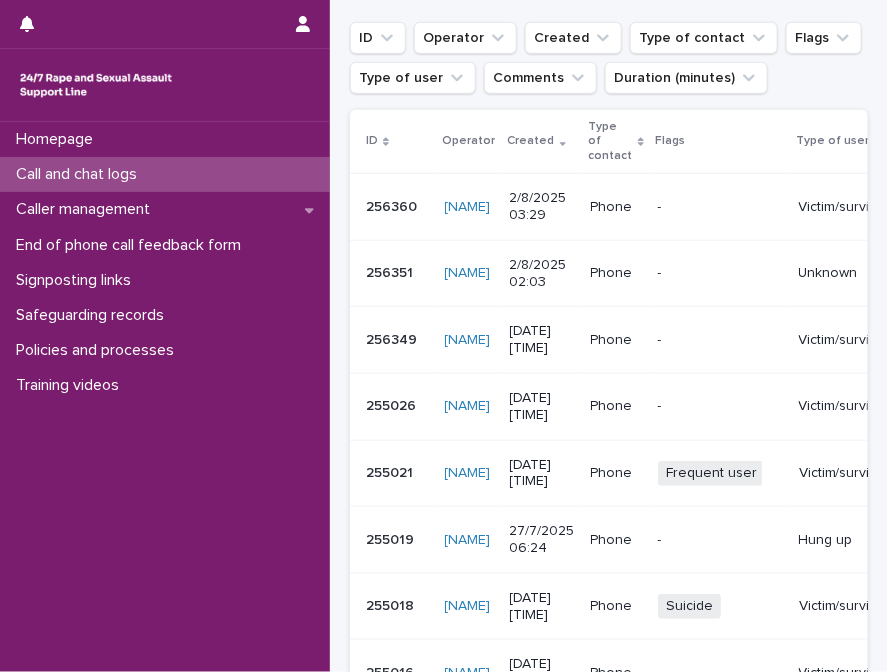click on "Loading... Saving… Loading... Saving… Call and chat logs Add New ID Operator Created Type of contact Flags Type of user Comments Duration (minutes) ID Operator Created Type of contact Flags Type of user Comments Duration (minutes) 256360 256360   Kelly Duncan   2/8/2025 03:29 Phone - Victim/survivor Ruth shared that she experienced rape by her step-father.
Identifiable information - Slurred speech, jumped from topic to topic e.g. Mormonism, Christianity, hospitals, neighbours, jails, family, food. Ruth shared that she experienced rape by her step-father.
Identifiable information - Slurred speech, jumped from topic to topic e.g. Mormonism, Christianity, hospitals, neighbours, jails, family, food.   25 25   256351 256351   Kelly Duncan   2/8/2025 02:03 Phone - Unknown Margaret called to check if she'd had her 2 calls for this week. Margaret called to check if she'd had her 2 calls for this week.   1 1   256349 256349   Kelly Duncan   2/8/2025 01:40 Phone - Victim/survivor   38 38   255026 255026" at bounding box center [609, 444] 